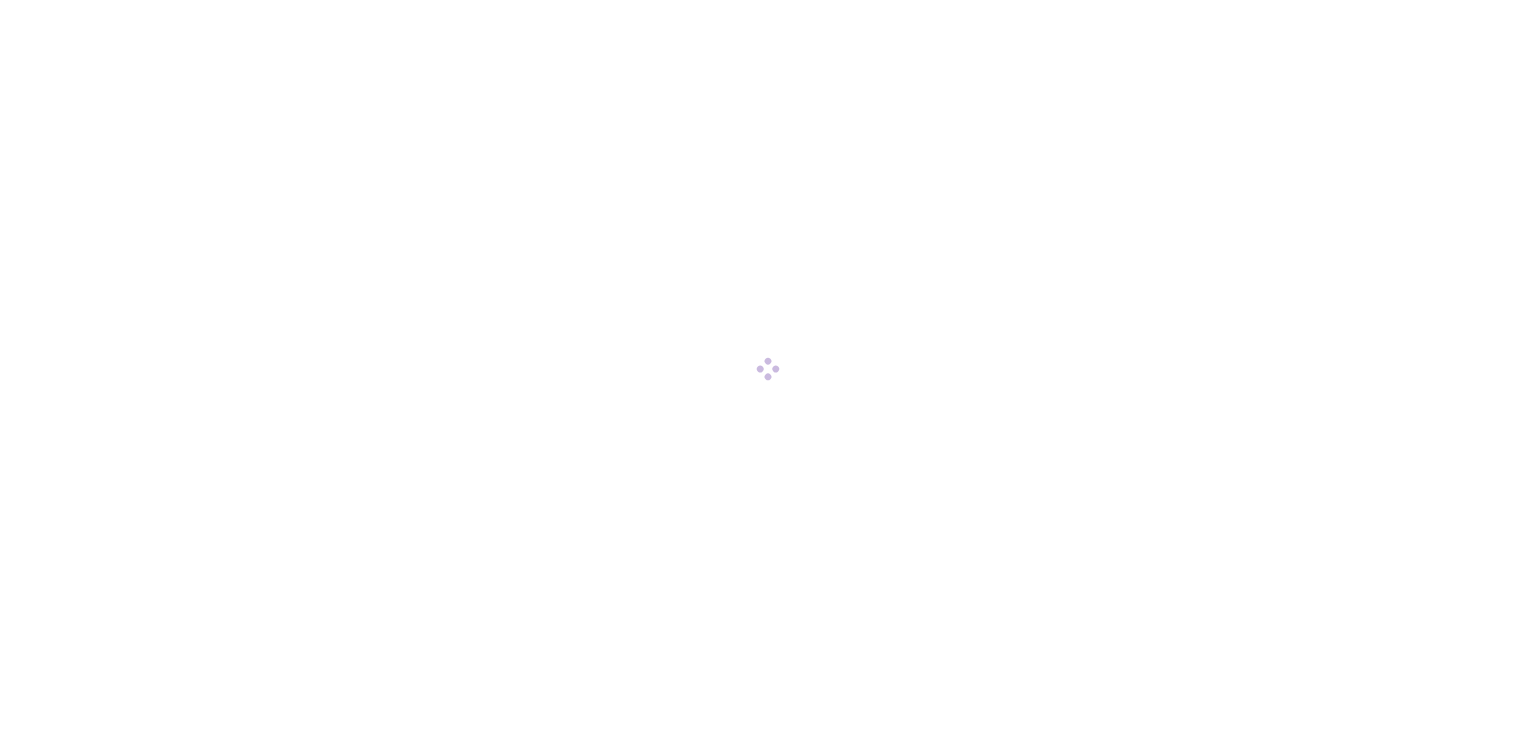 scroll, scrollTop: 0, scrollLeft: 0, axis: both 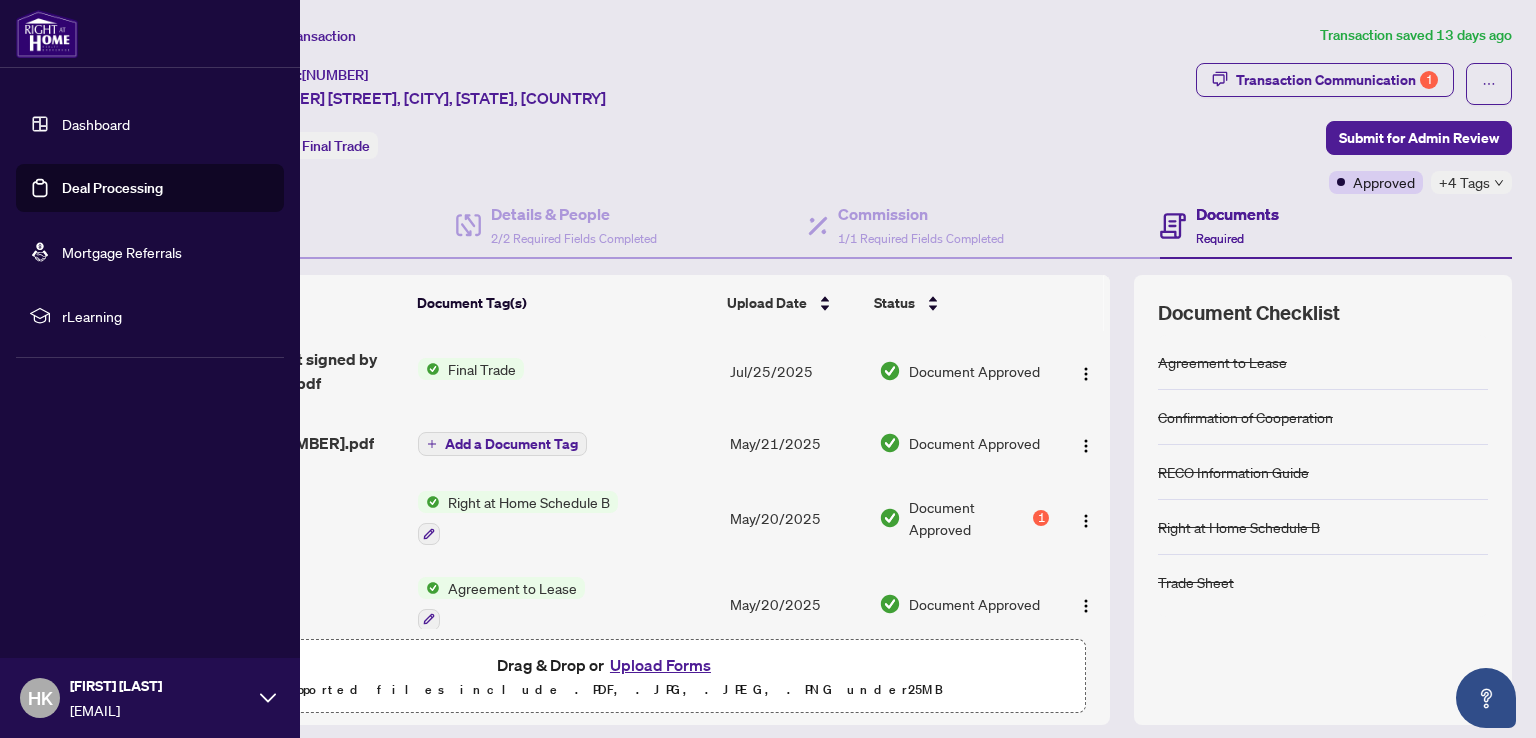 click on "Dashboard" at bounding box center [96, 124] 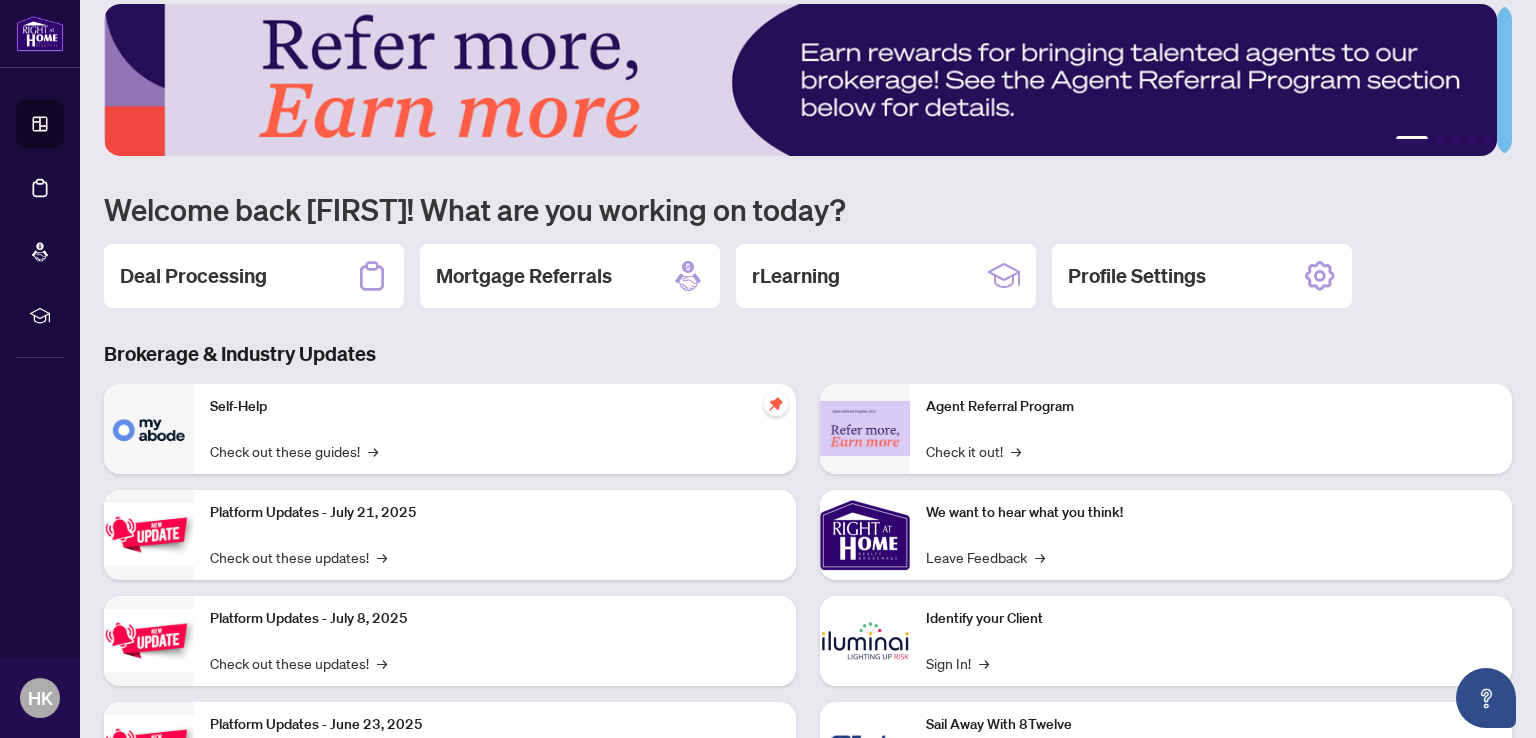 scroll, scrollTop: 0, scrollLeft: 0, axis: both 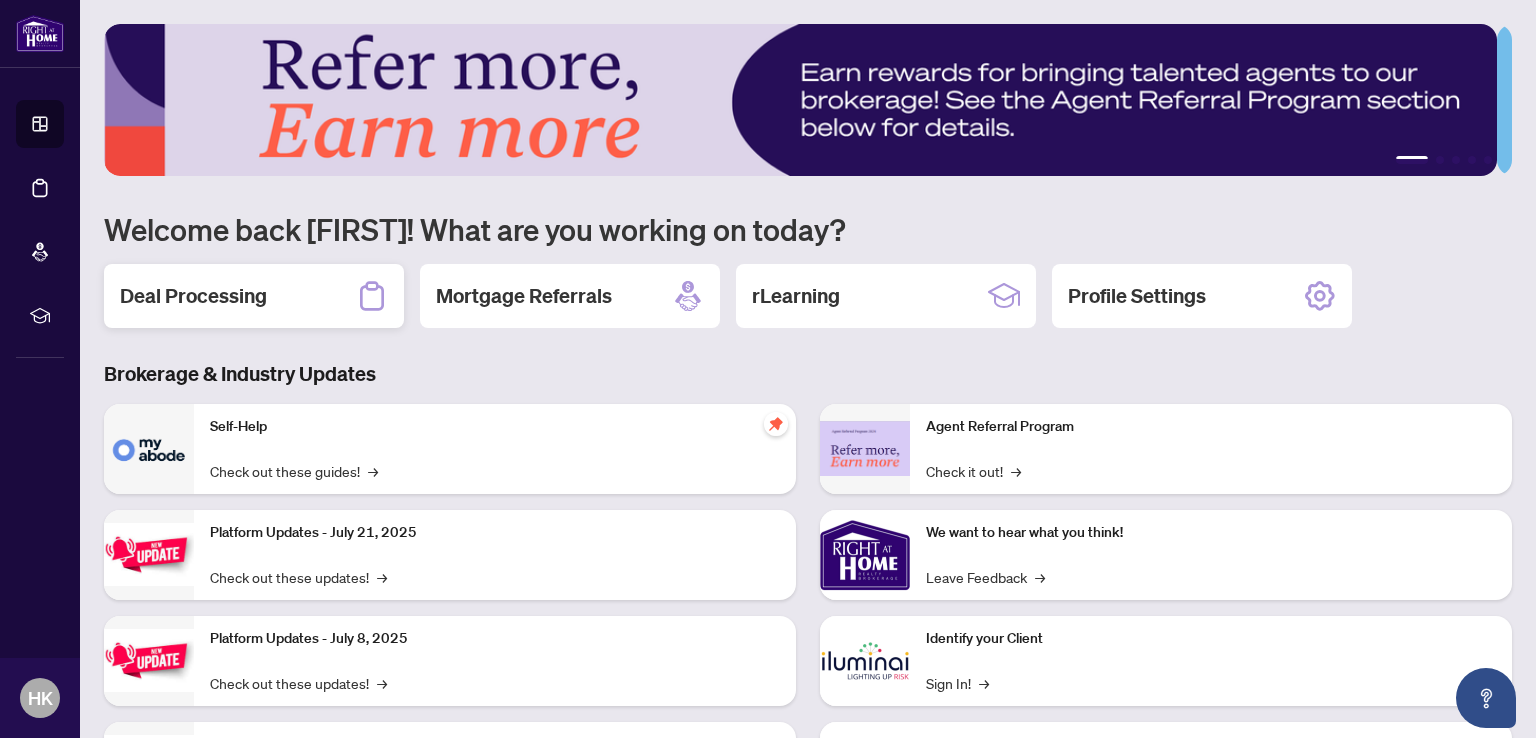 click on "Deal Processing" at bounding box center (193, 296) 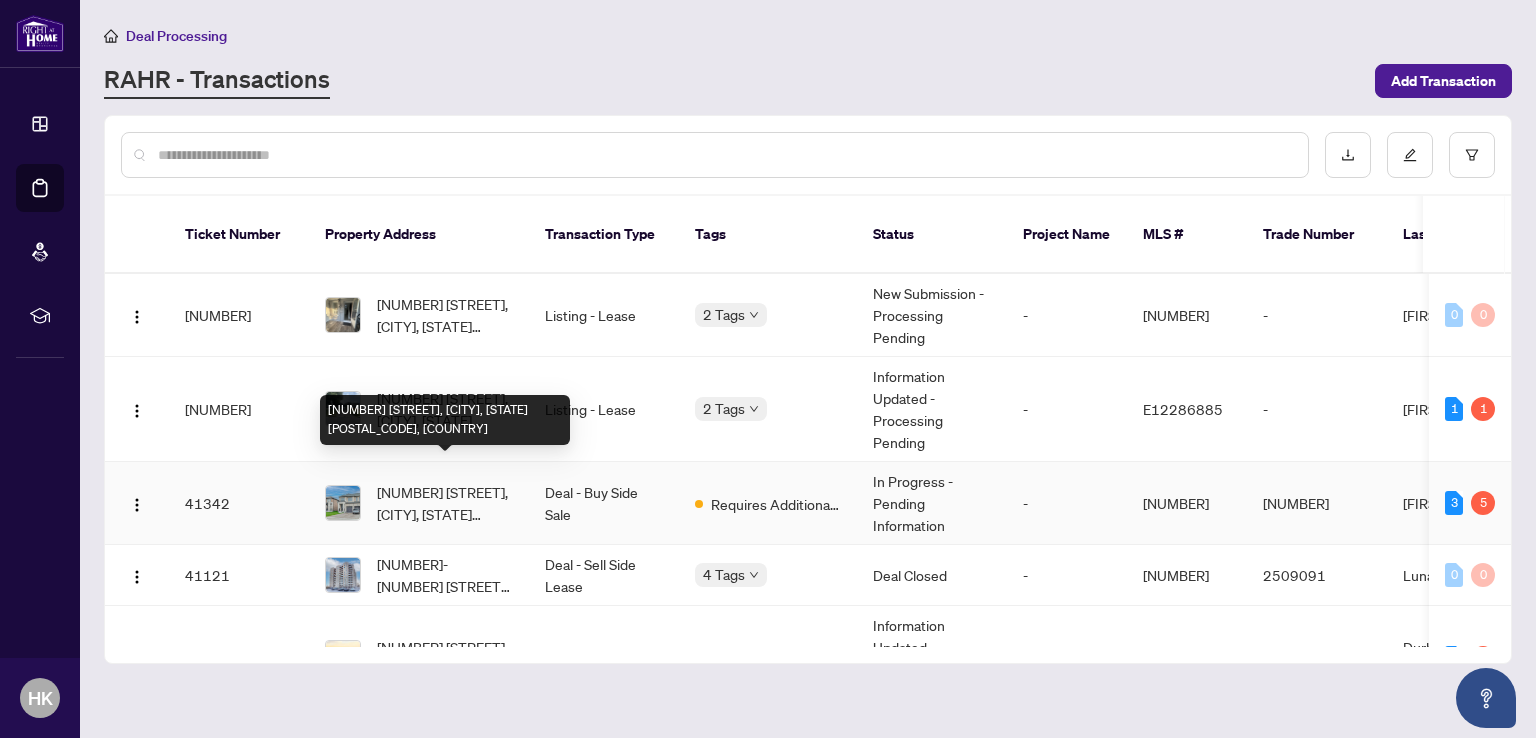 click on "[NUMBER] [STREET], [CITY], [STATE] [POSTAL_CODE], [COUNTRY]" at bounding box center [445, 503] 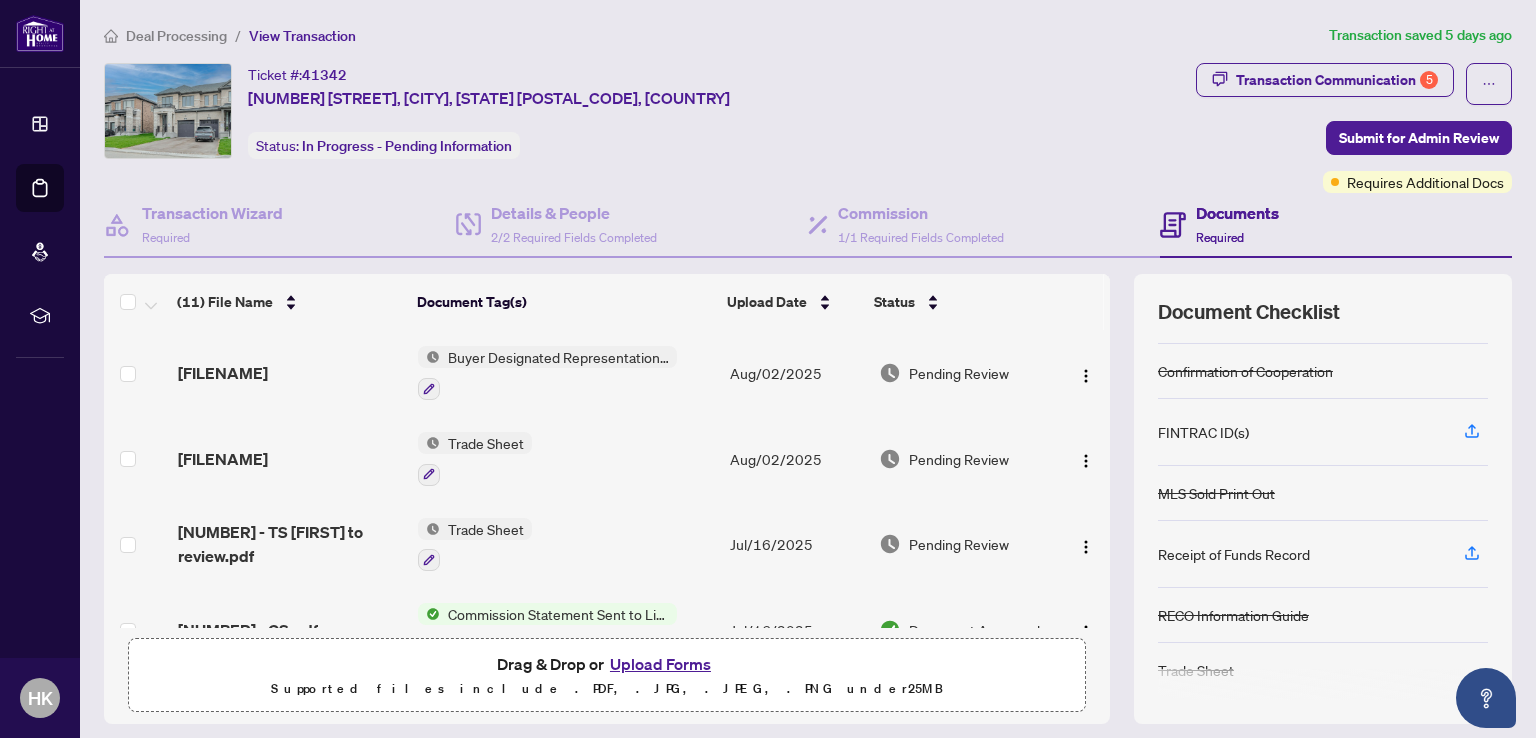 scroll, scrollTop: 102, scrollLeft: 0, axis: vertical 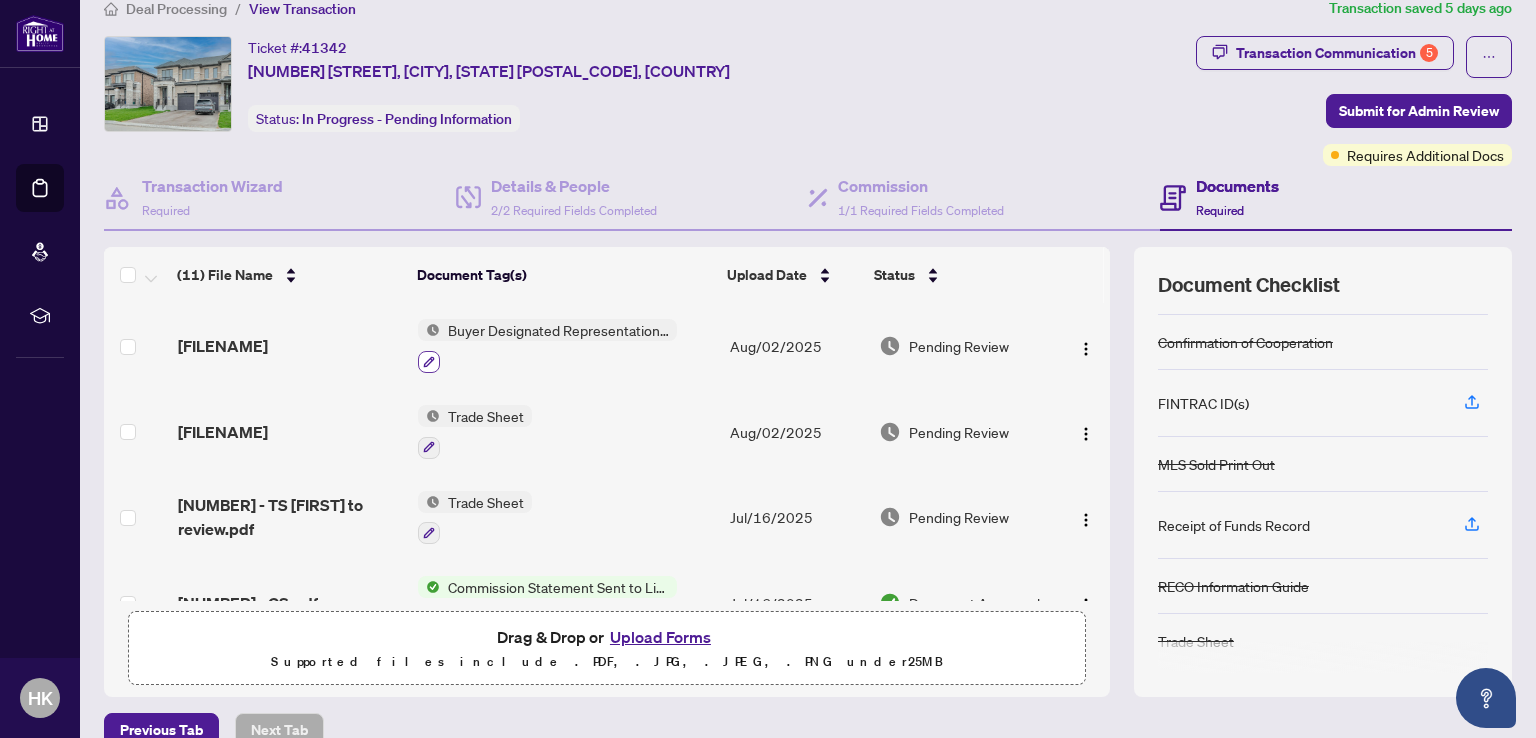 click 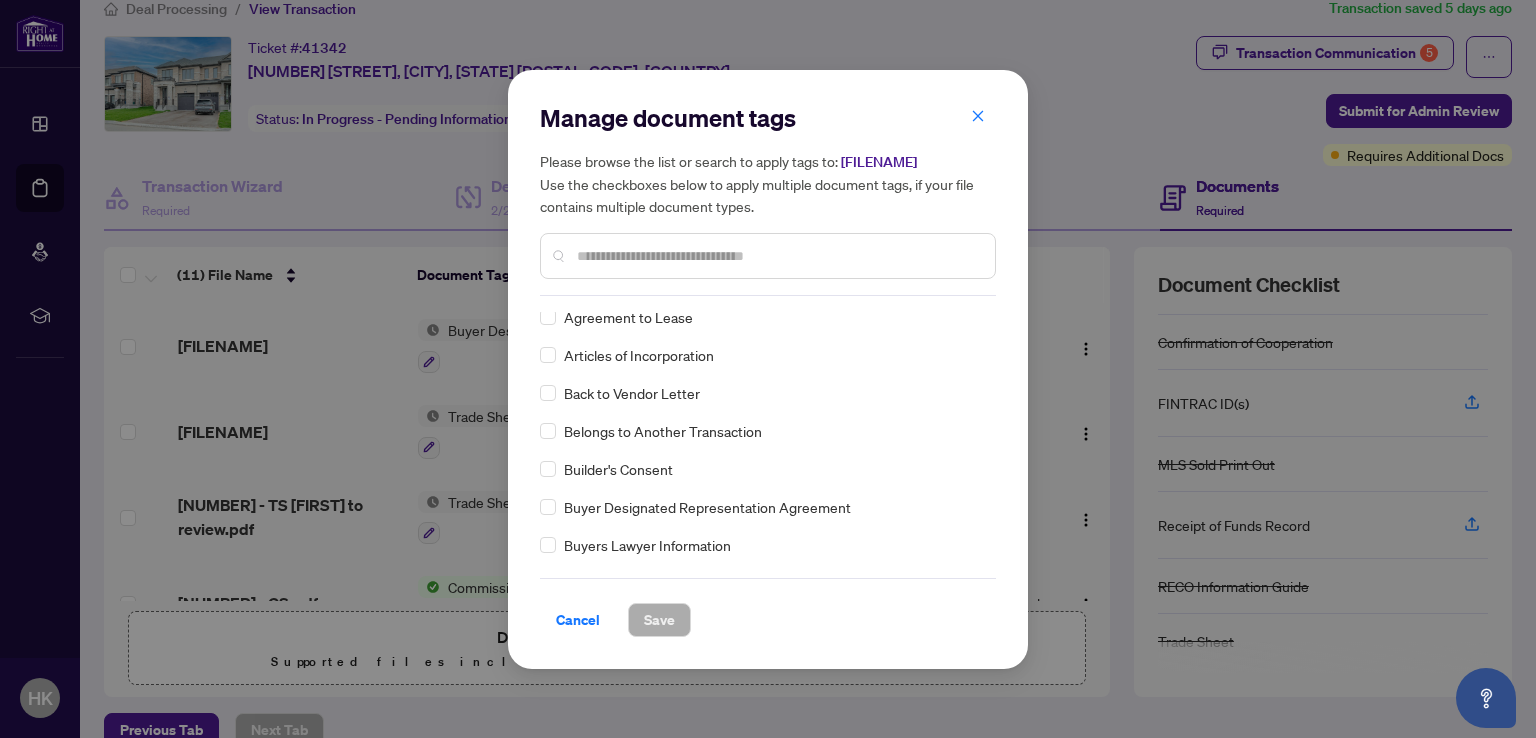 scroll, scrollTop: 600, scrollLeft: 0, axis: vertical 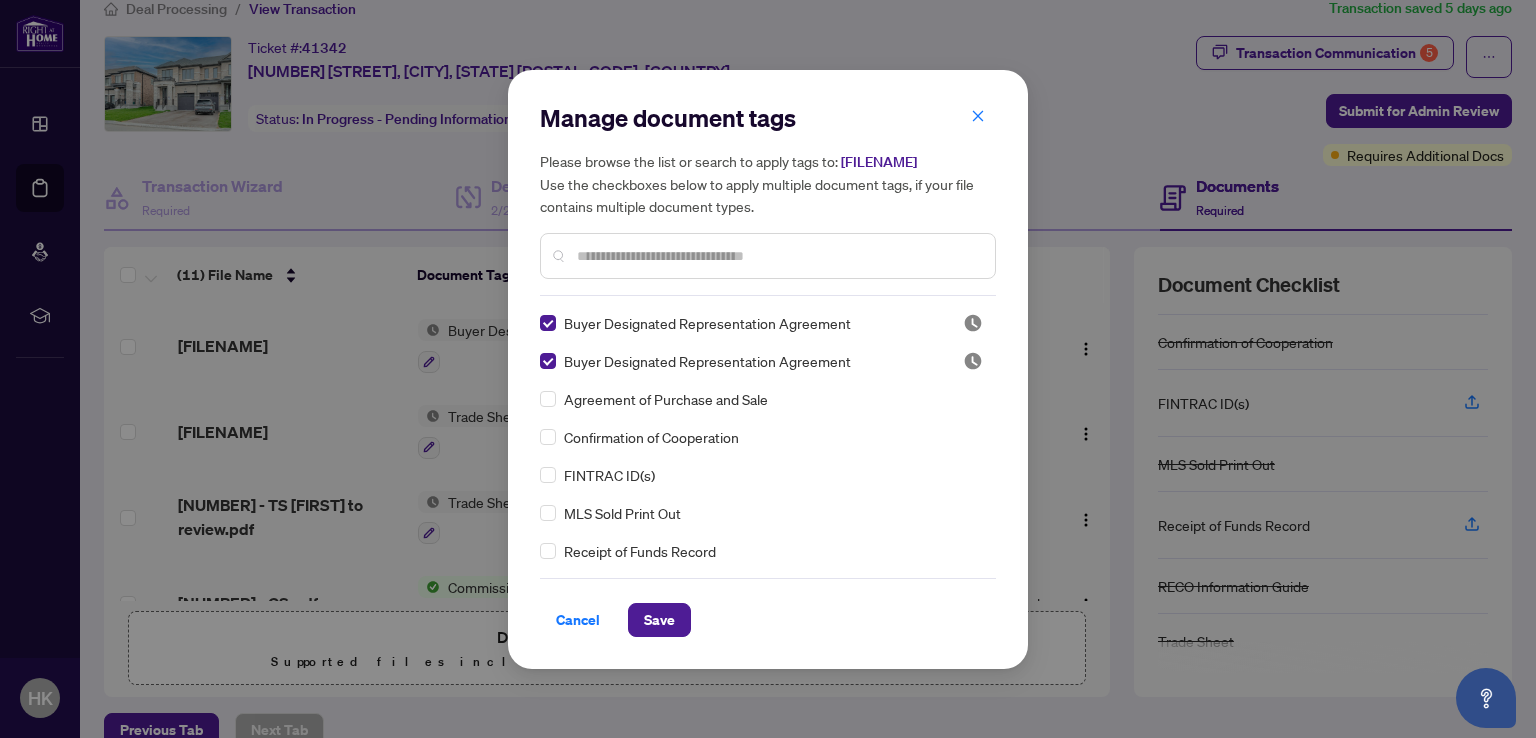 drag, startPoint x: 647, startPoint y: 619, endPoint x: 616, endPoint y: 601, distance: 35.846897 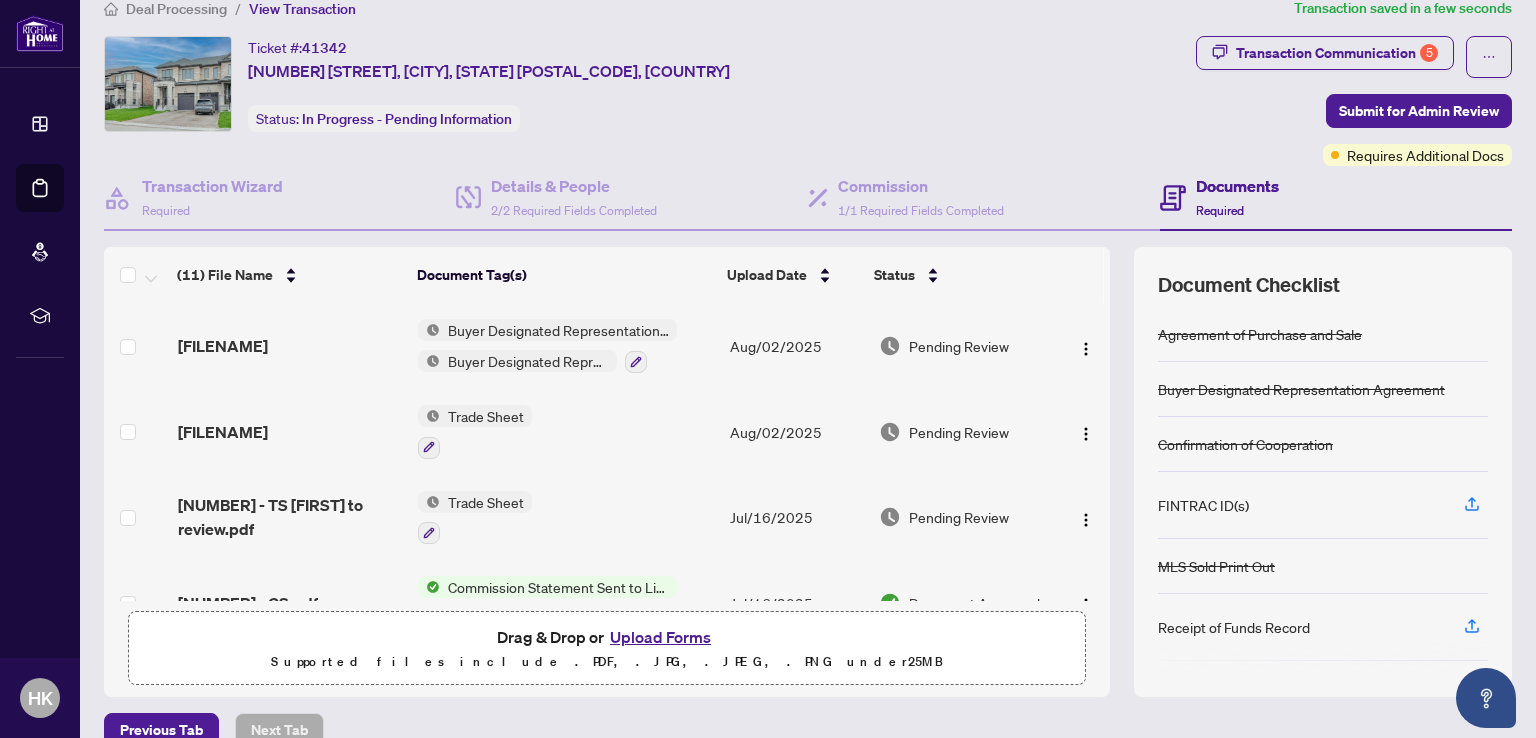 click on "Buyer Designated Representation Agreement" at bounding box center (528, 361) 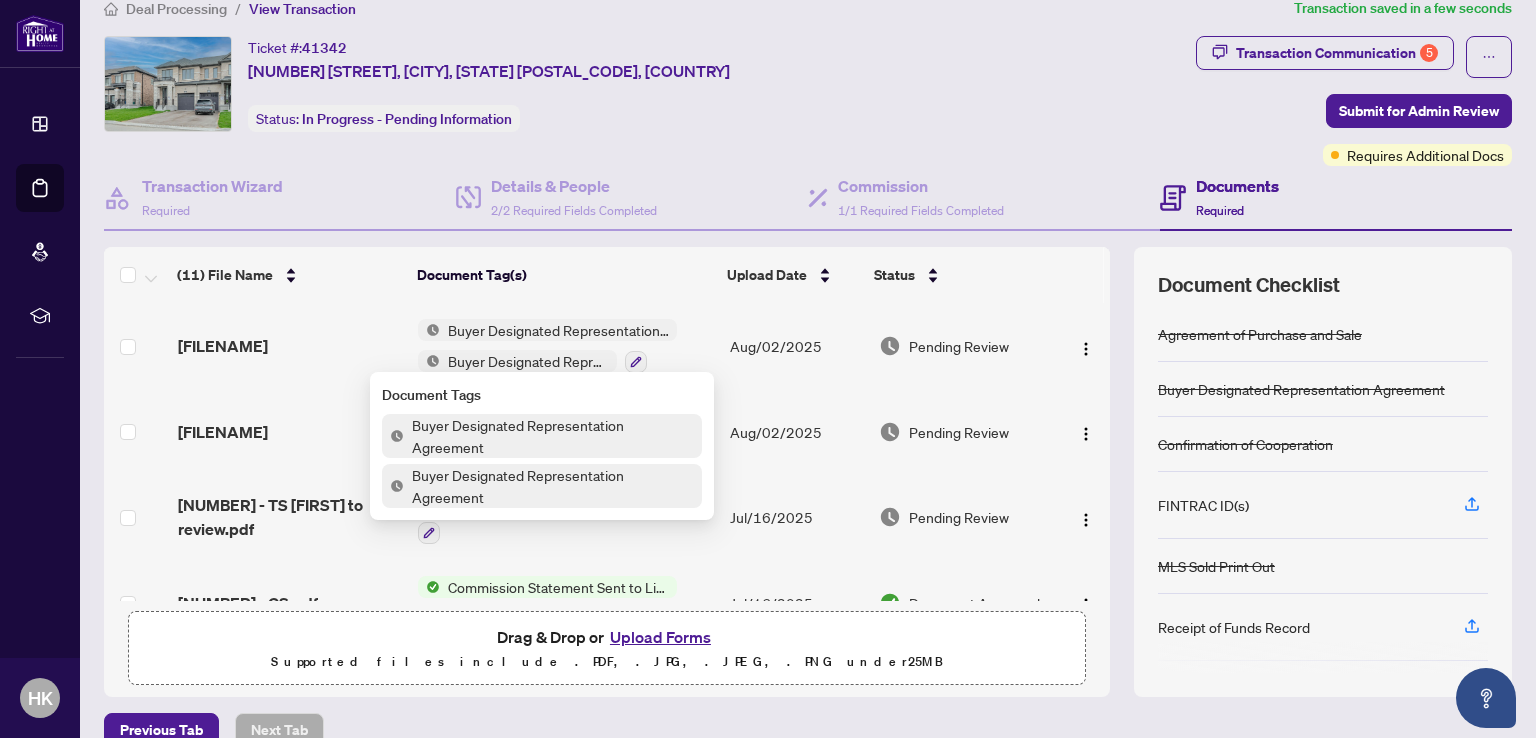click on "Buyer Designated Representation Agreement" at bounding box center (553, 486) 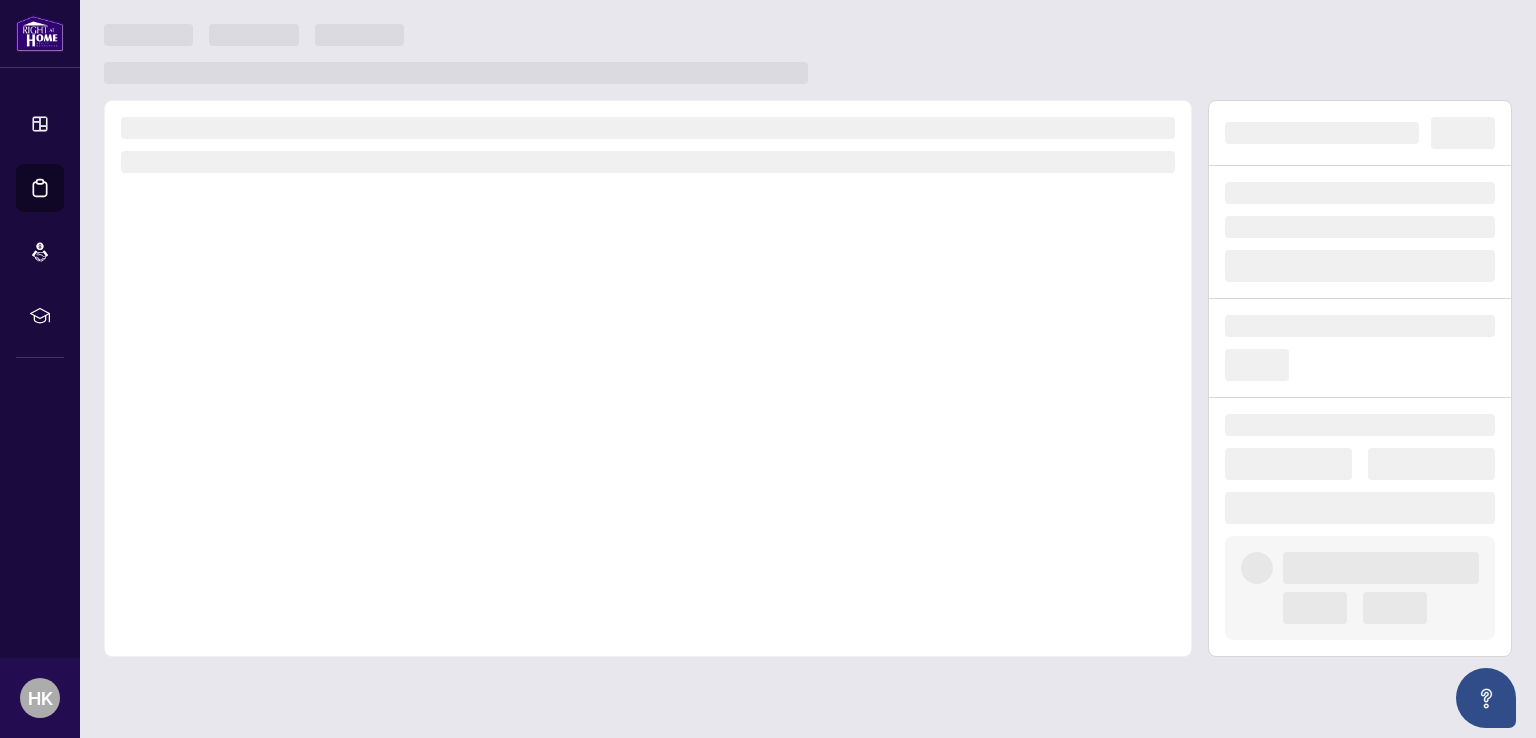 scroll, scrollTop: 0, scrollLeft: 0, axis: both 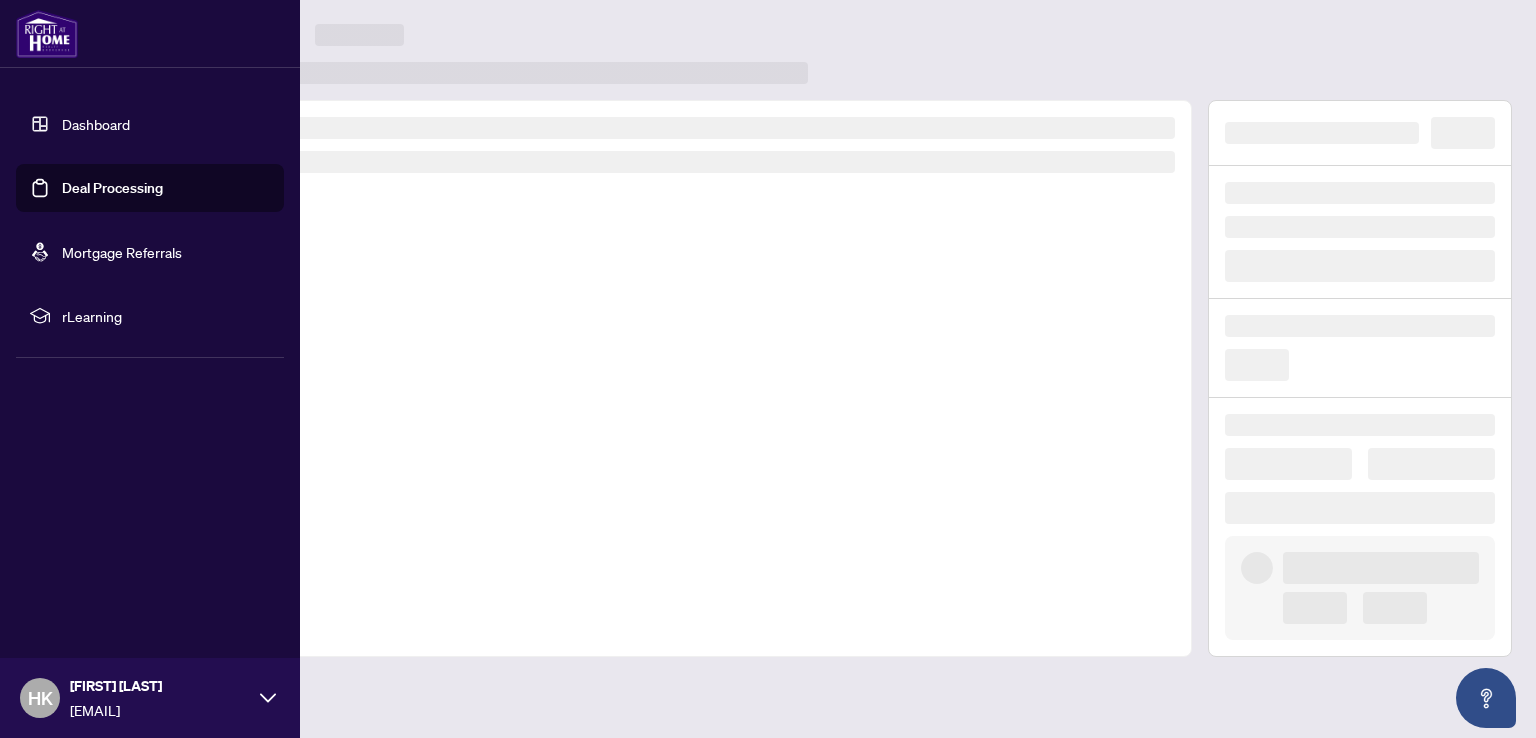 click on "Dashboard" at bounding box center [96, 124] 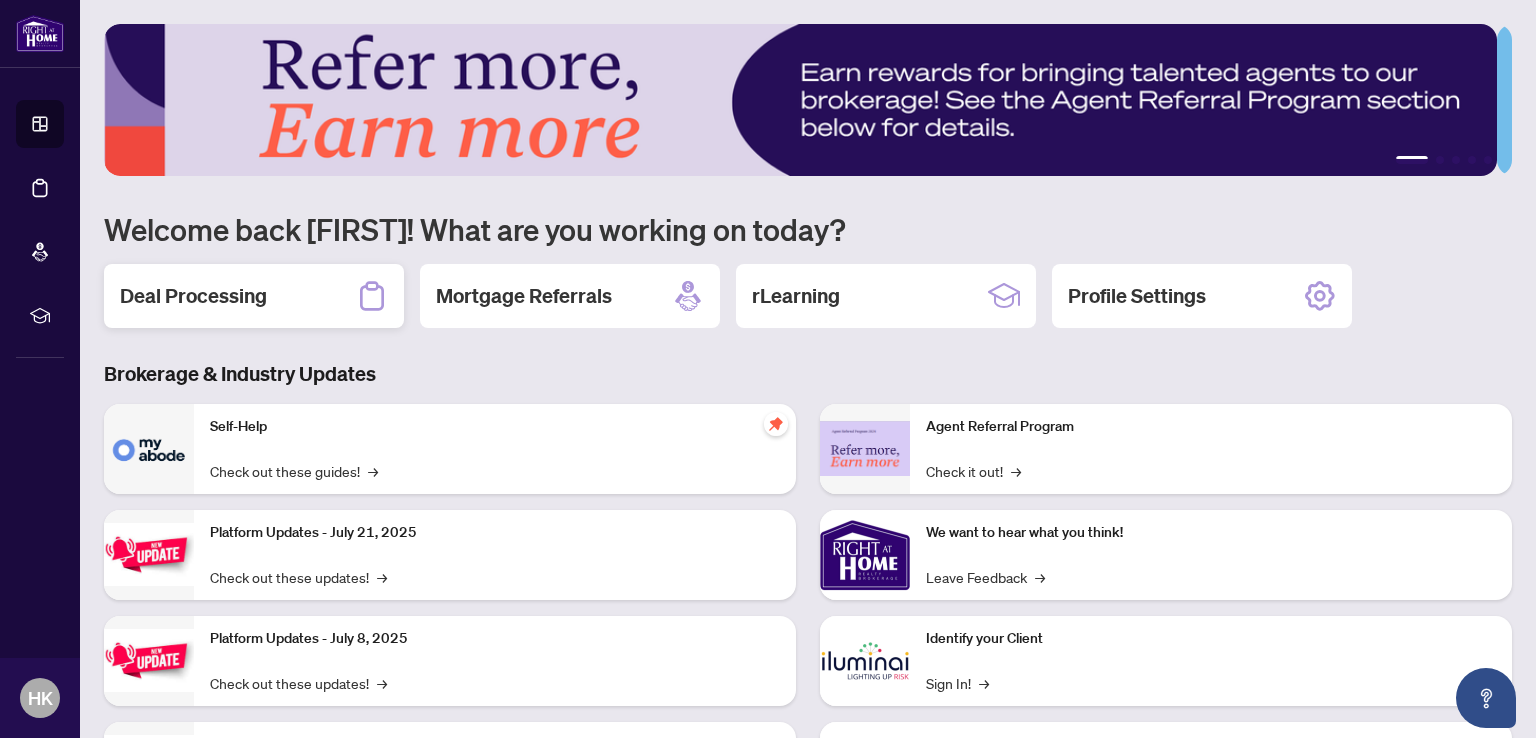 click on "Deal Processing" at bounding box center [193, 296] 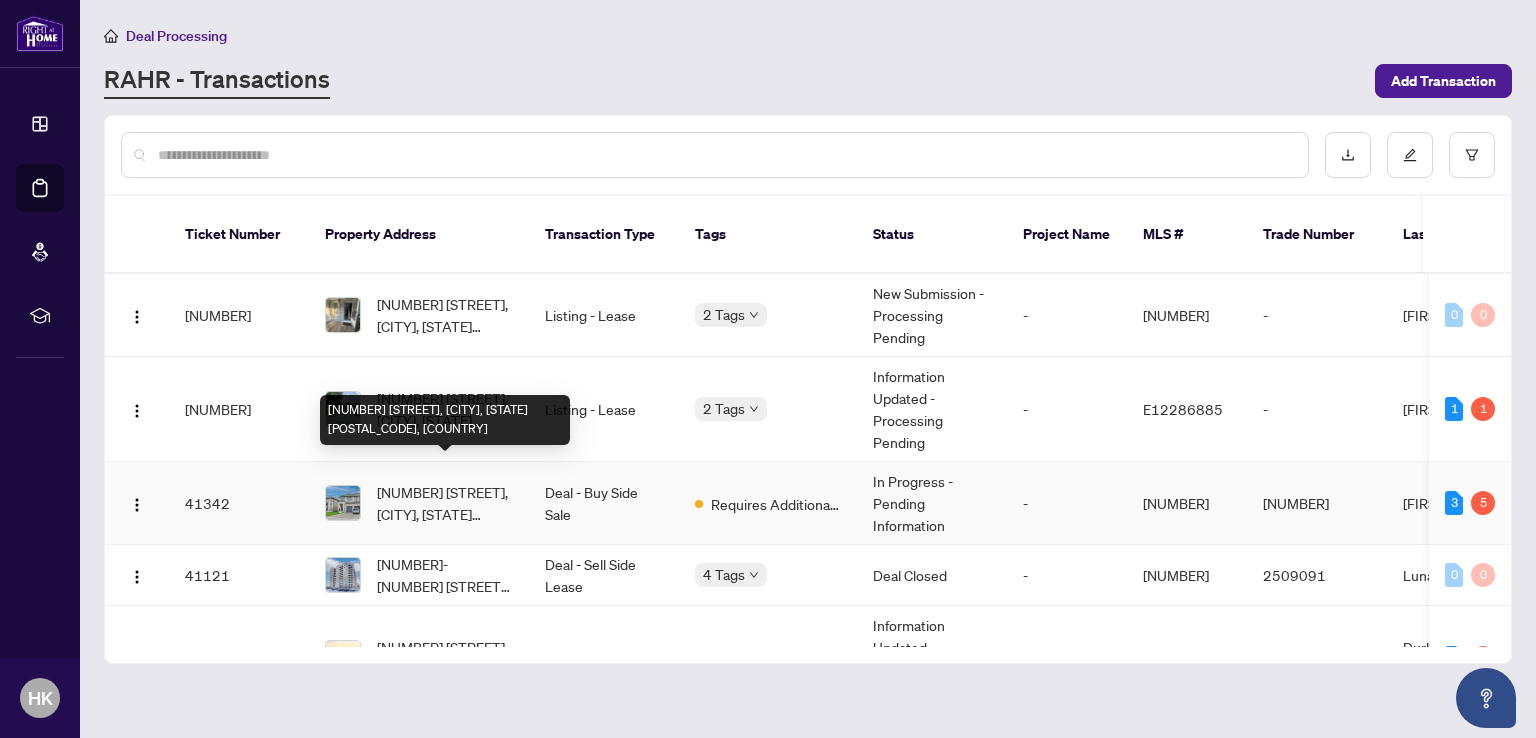 click on "[NUMBER] [STREET], [CITY], [STATE] [POSTAL_CODE], [COUNTRY]" at bounding box center (445, 503) 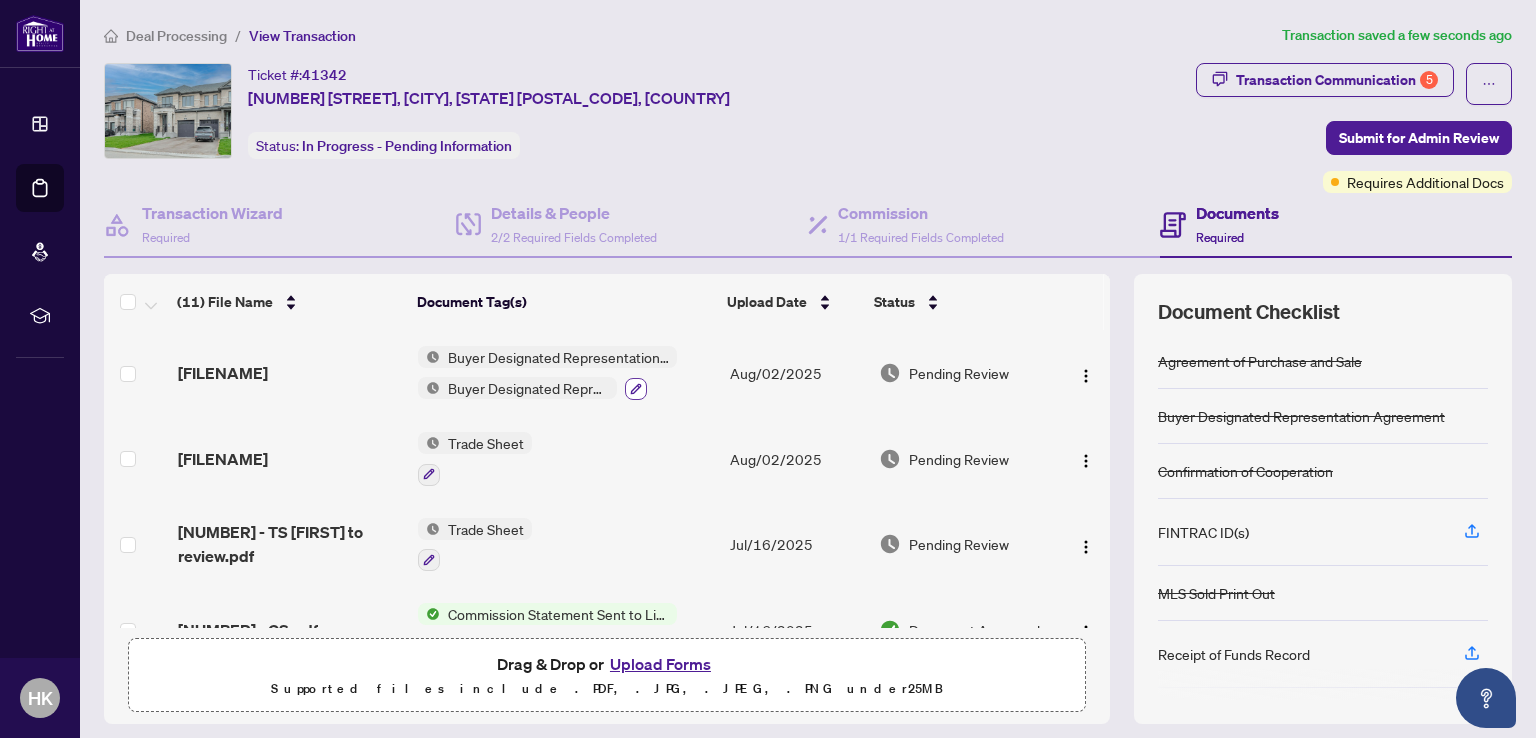 click 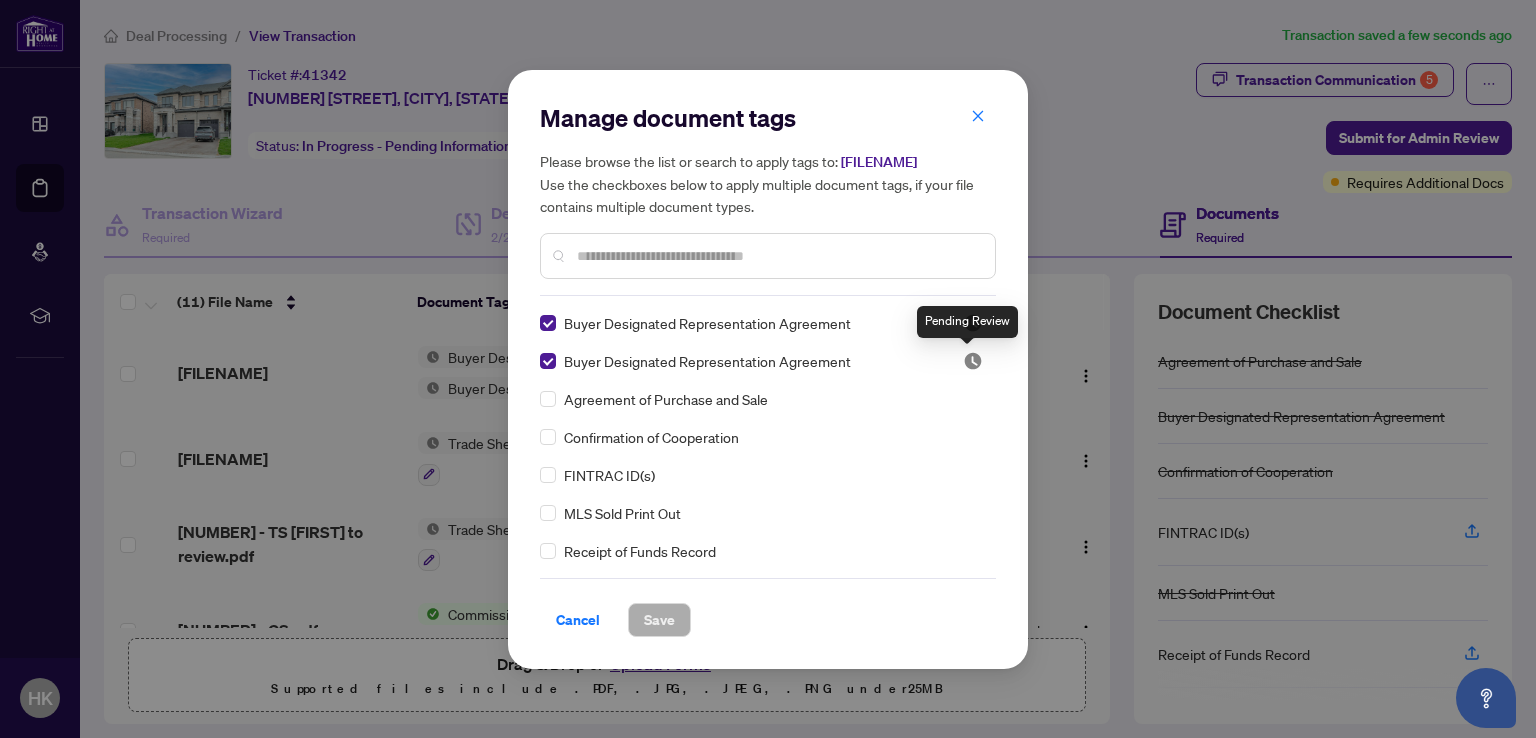 click at bounding box center (973, 361) 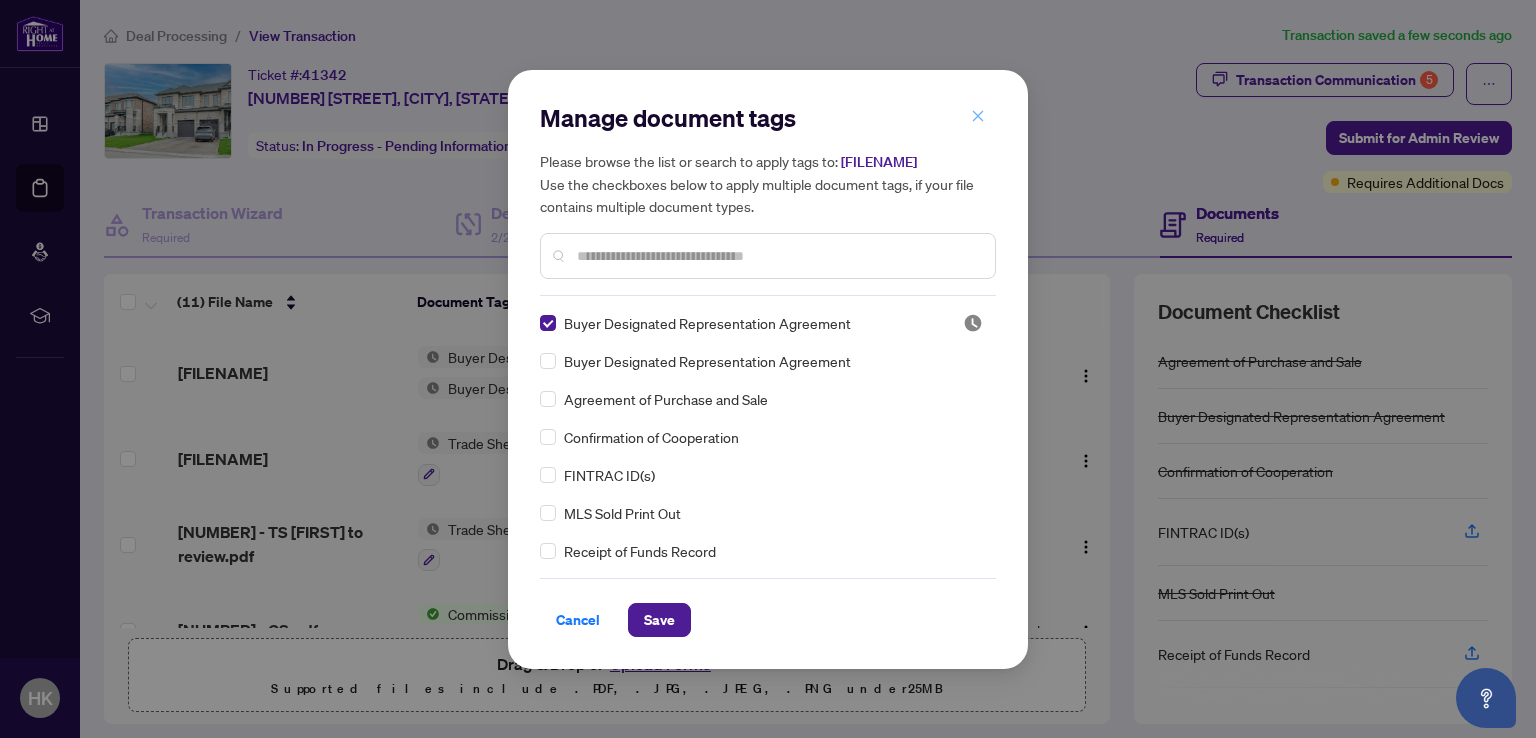 click 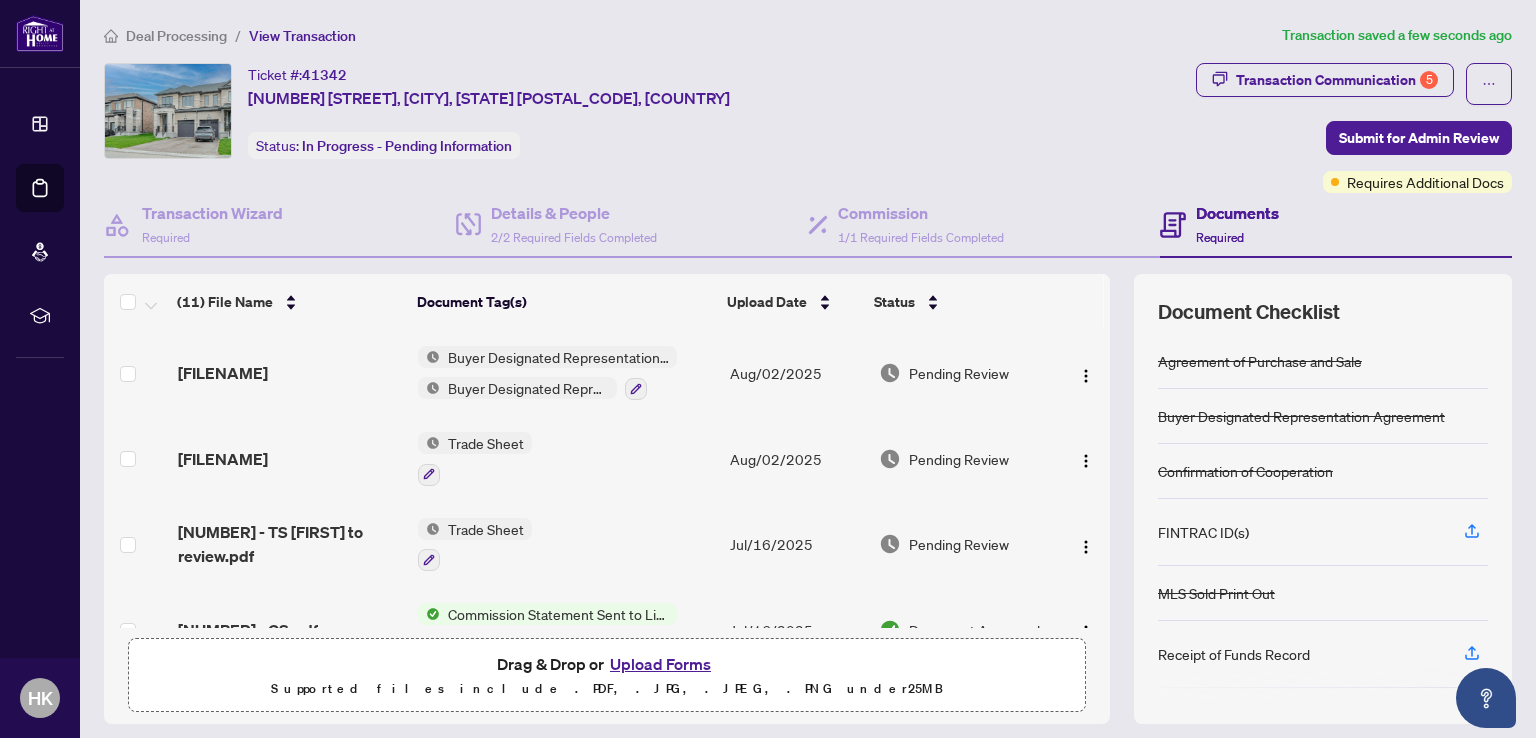 click on "Trade Sheet" at bounding box center (486, 443) 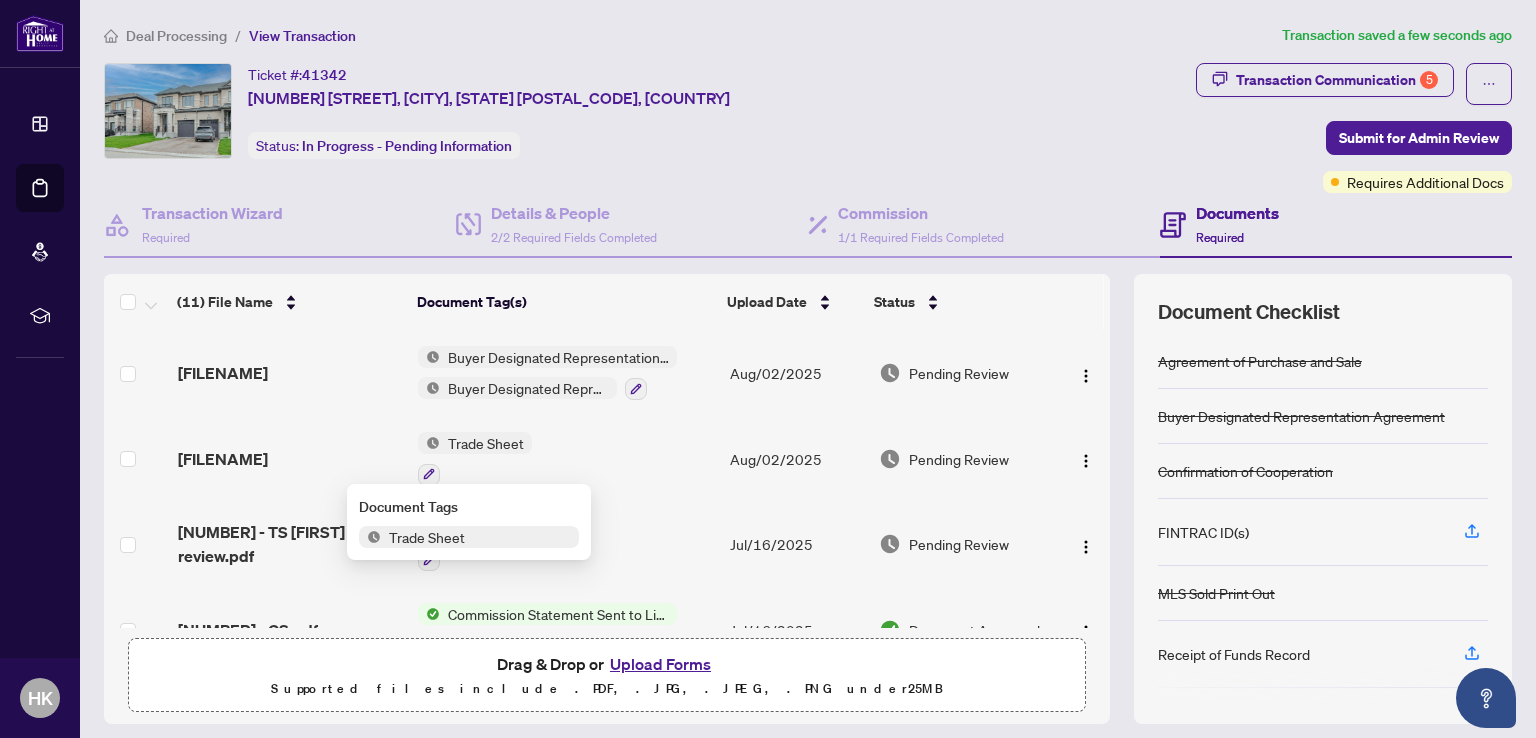 click on "Trade Sheet" at bounding box center (427, 537) 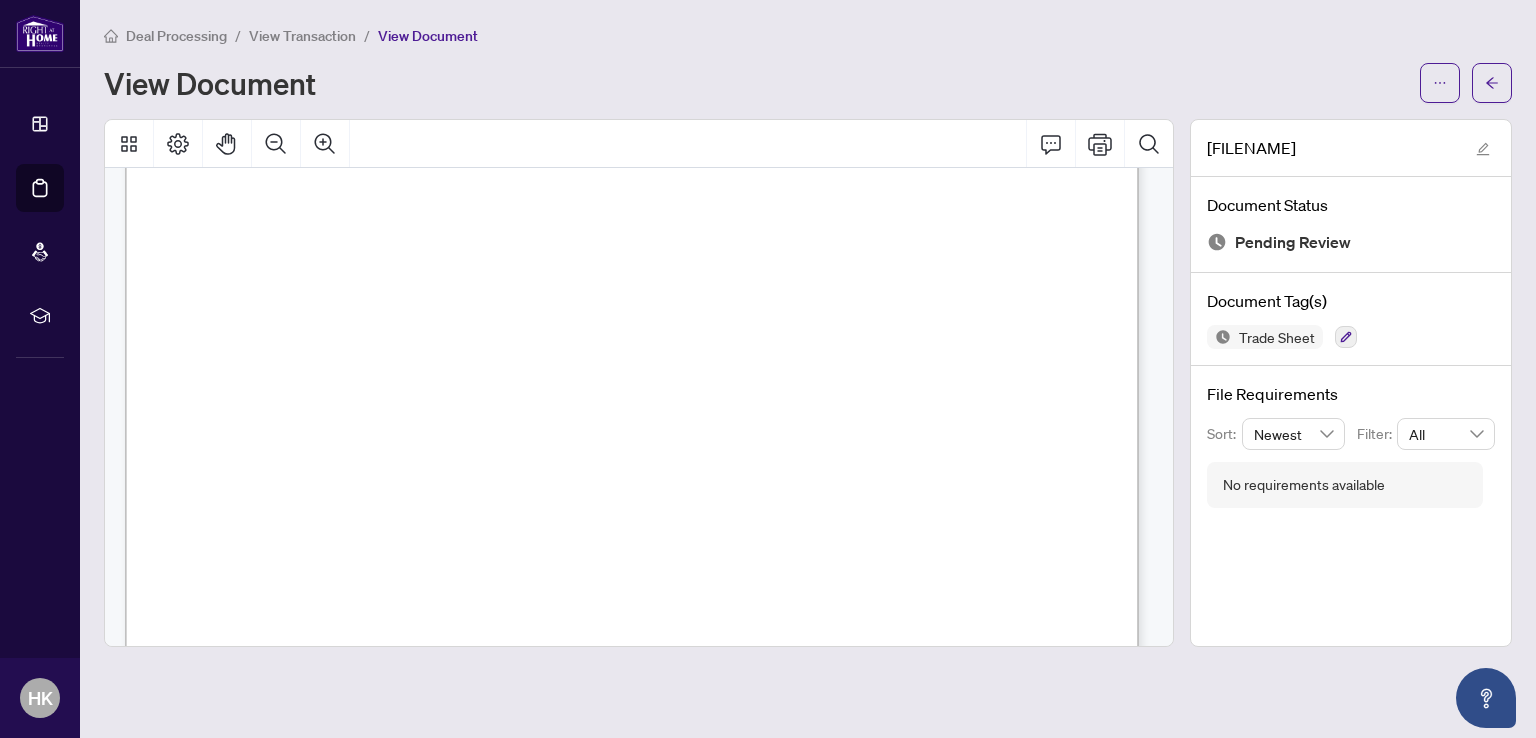 scroll, scrollTop: 0, scrollLeft: 0, axis: both 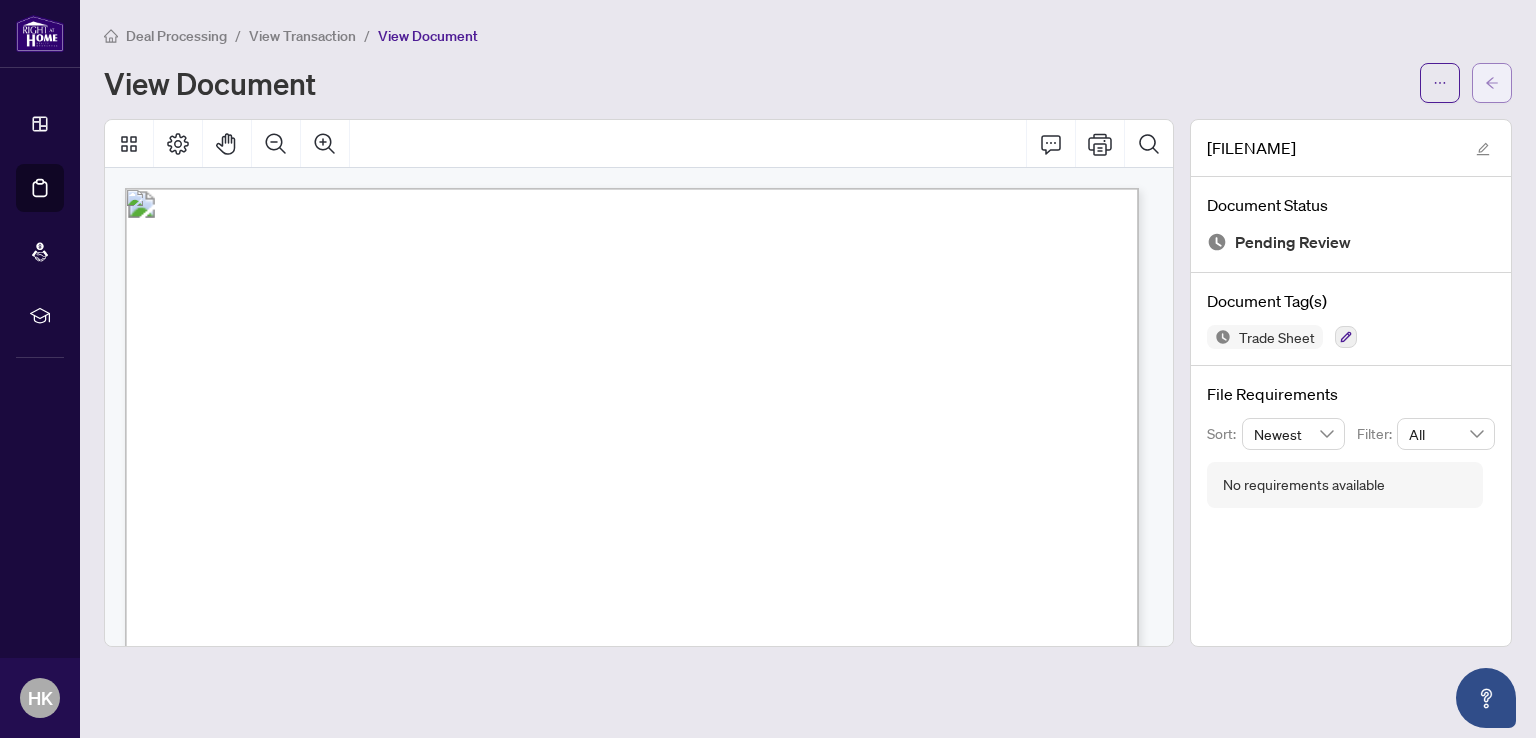 click 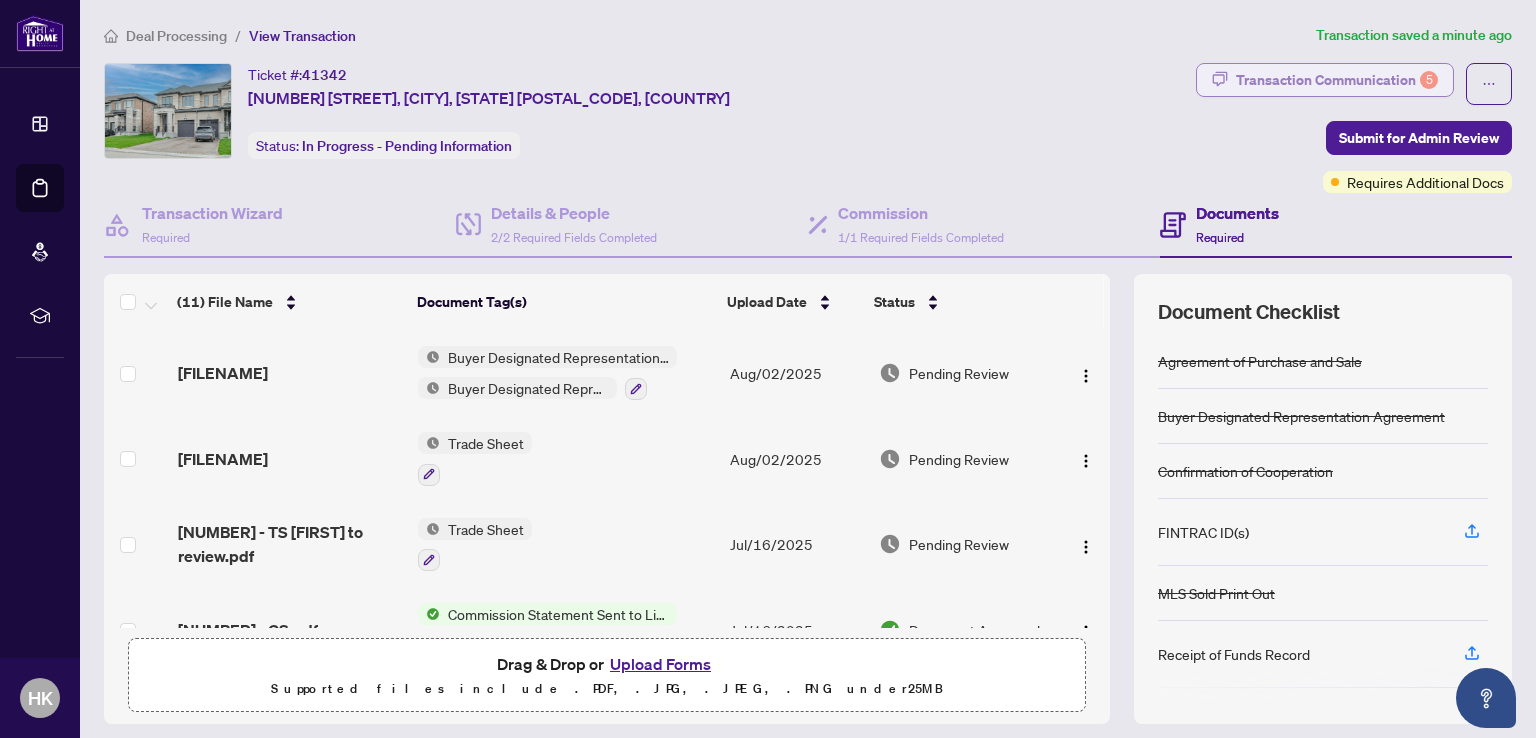 click on "Transaction Communication 5" at bounding box center (1337, 80) 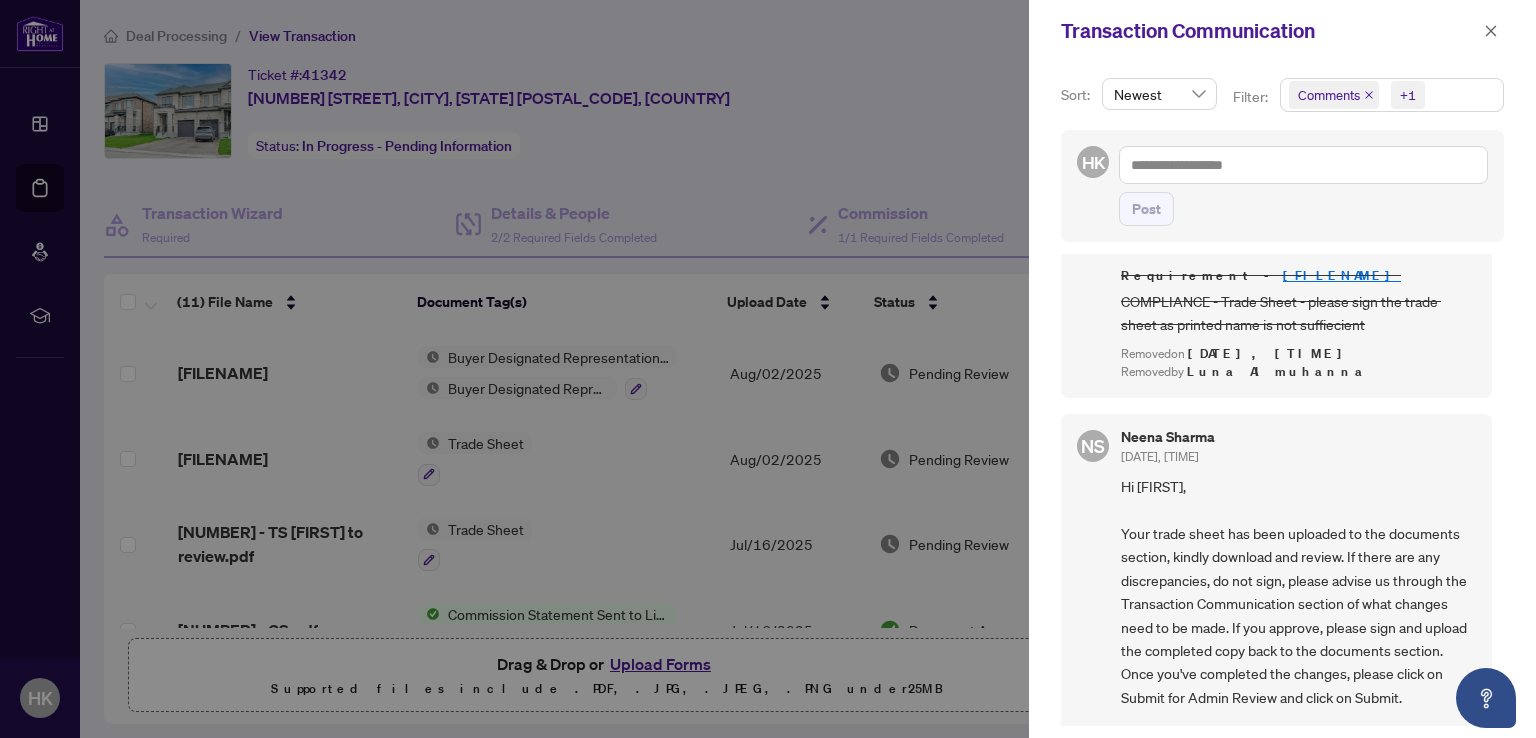 scroll, scrollTop: 0, scrollLeft: 0, axis: both 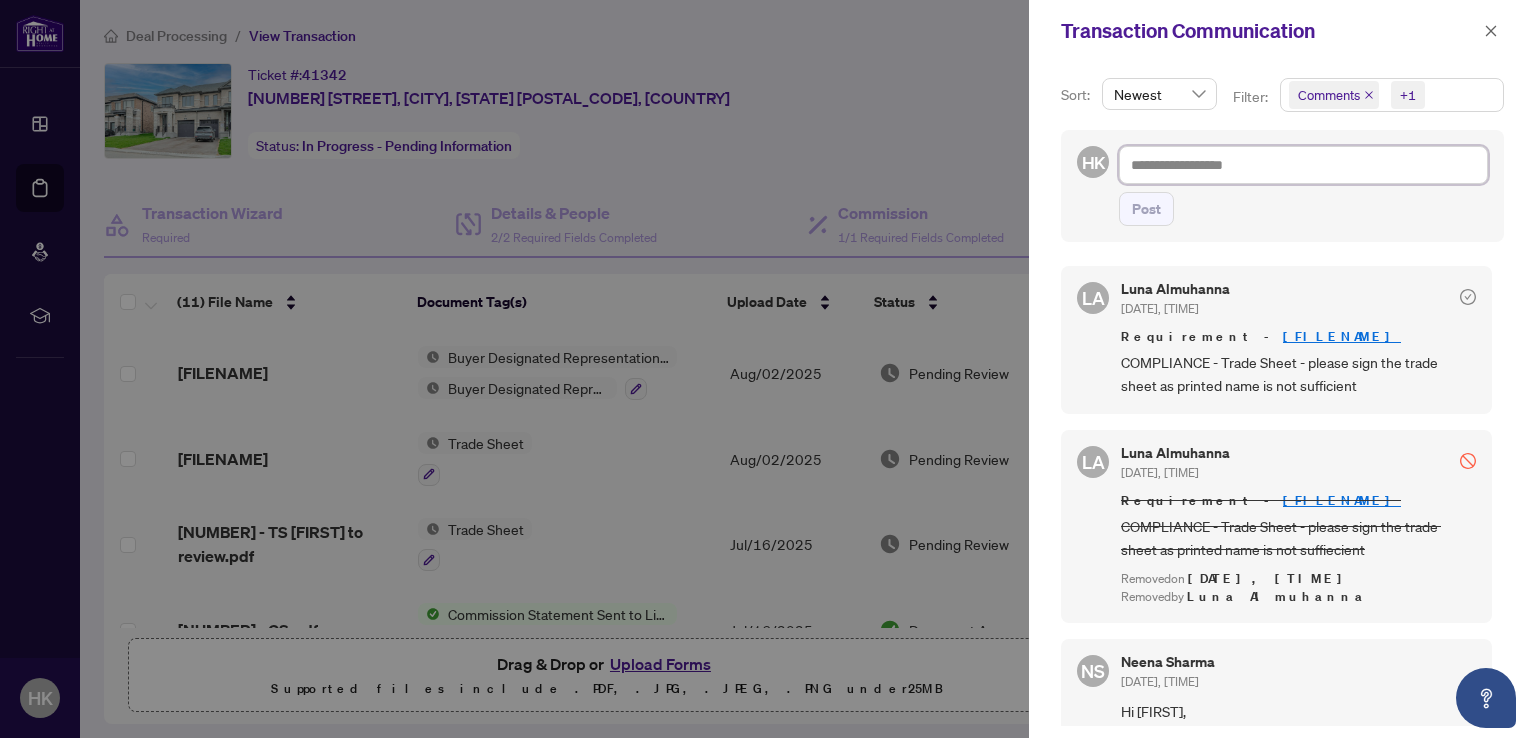 click at bounding box center (1303, 165) 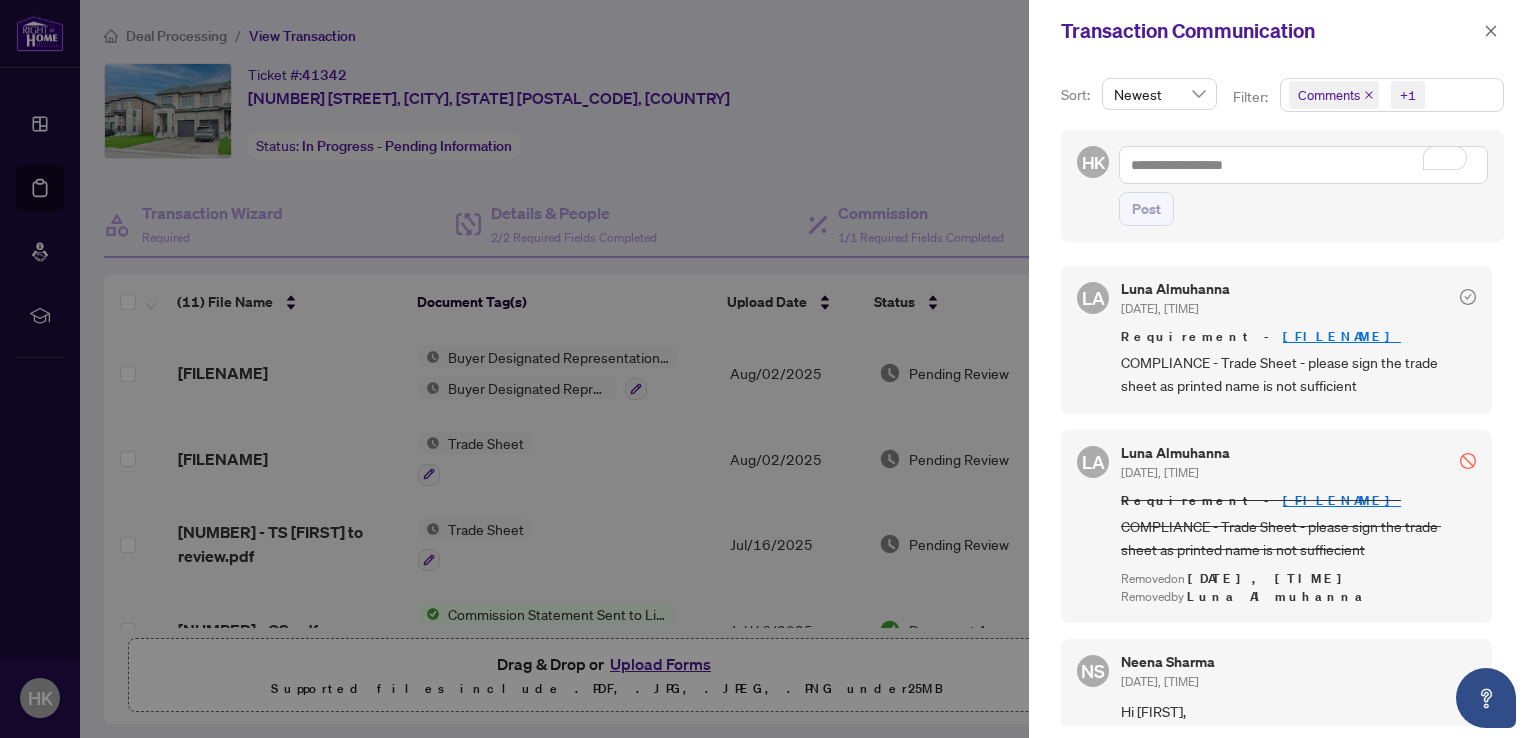 click at bounding box center (768, 369) 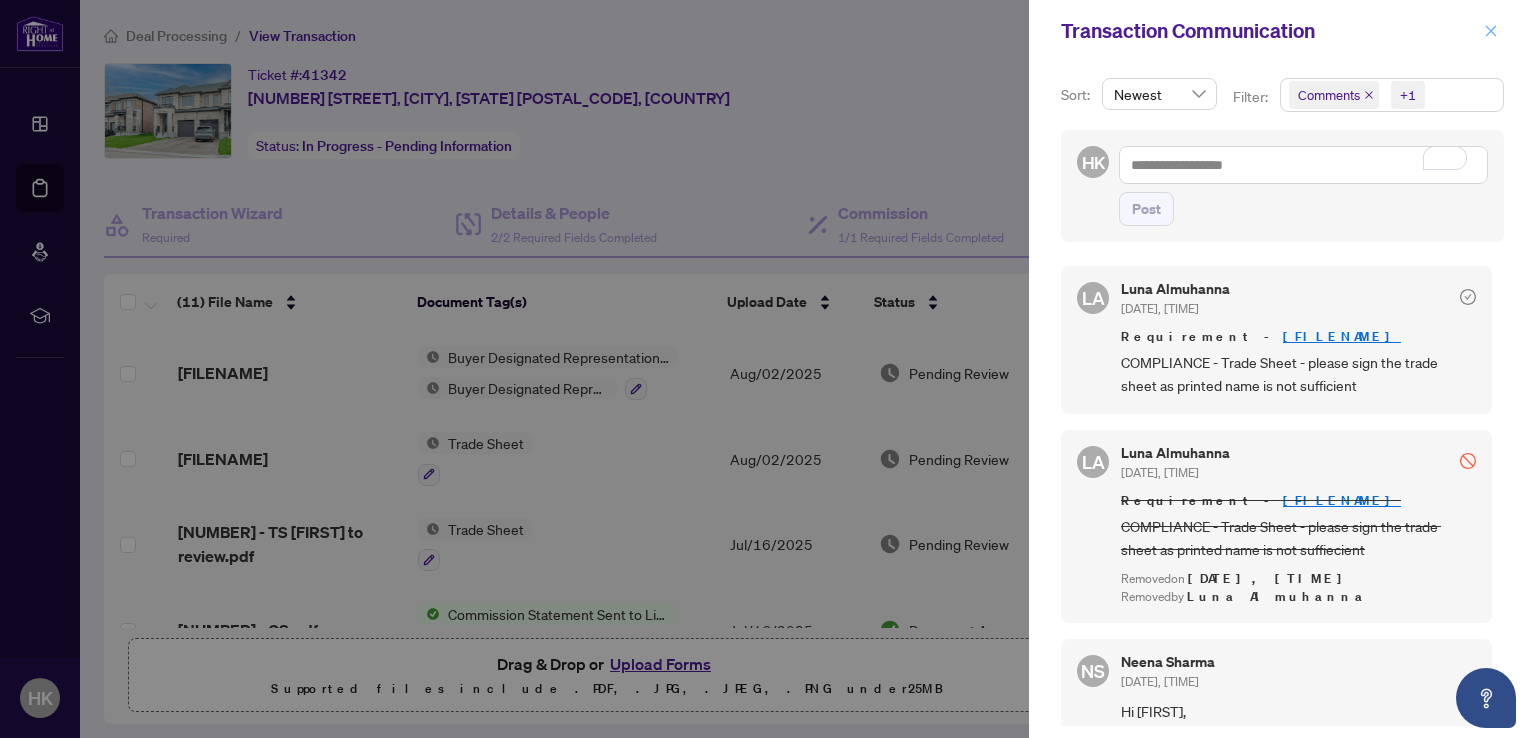 click 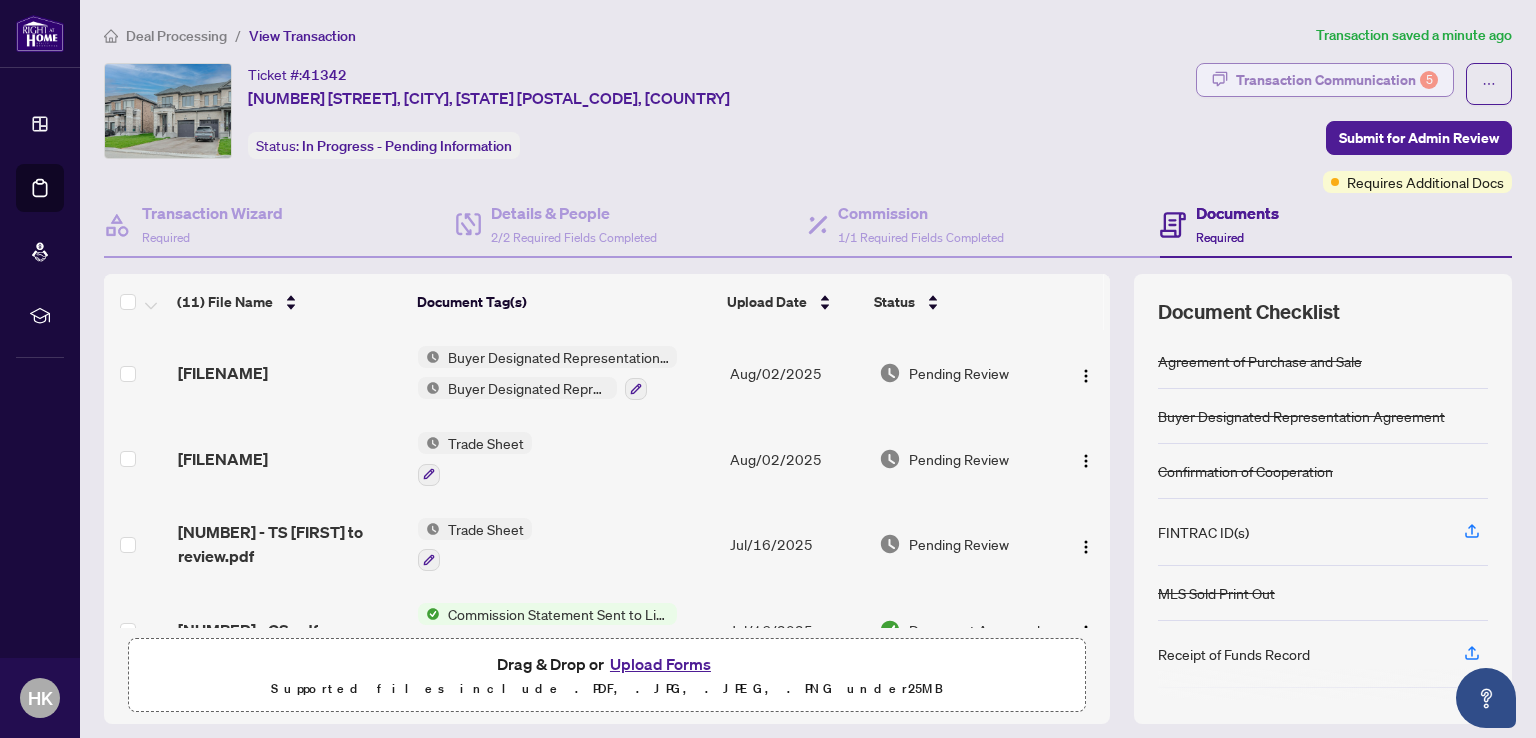 click on "Transaction Communication 5" at bounding box center (1337, 80) 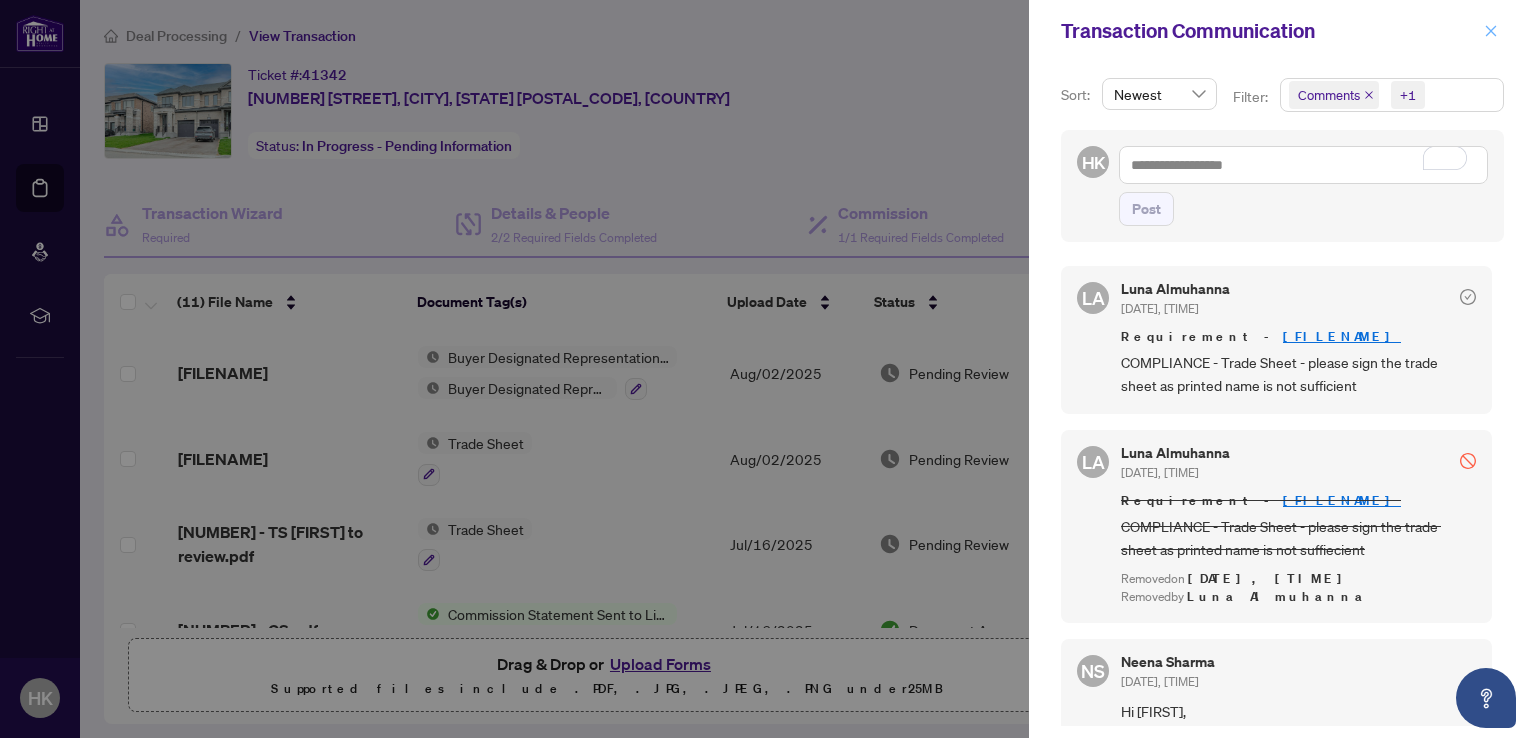 click 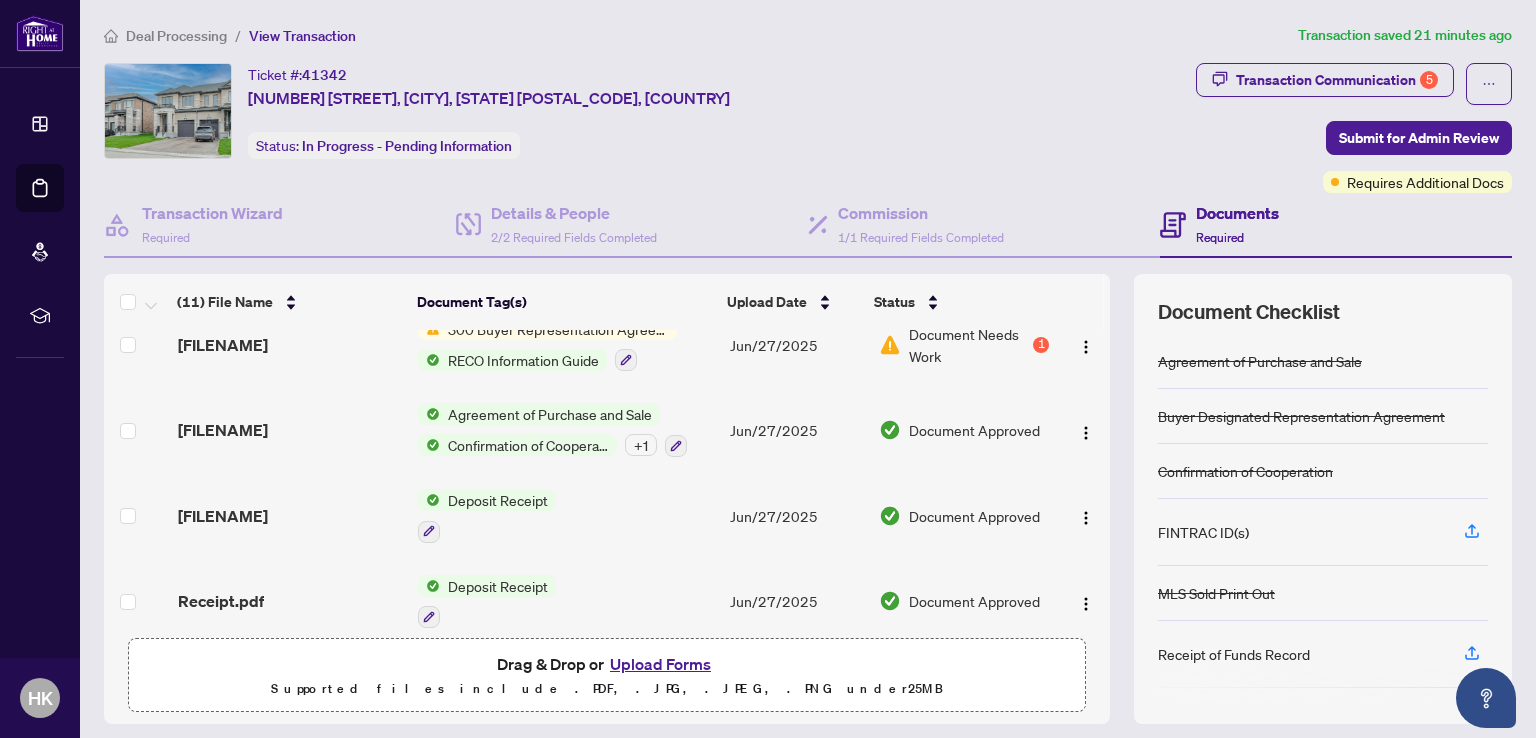 scroll, scrollTop: 635, scrollLeft: 0, axis: vertical 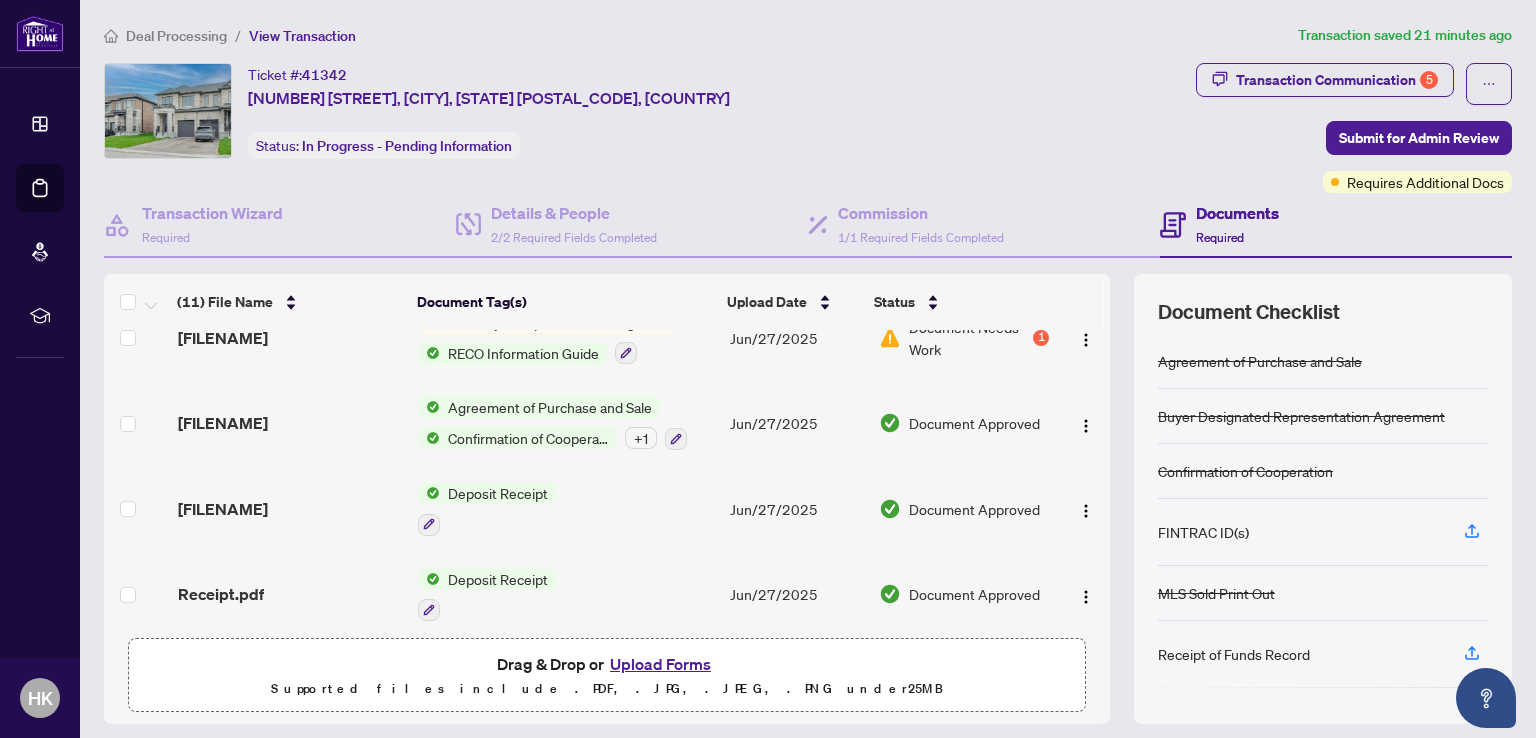 click on "Upload Forms" at bounding box center [660, 664] 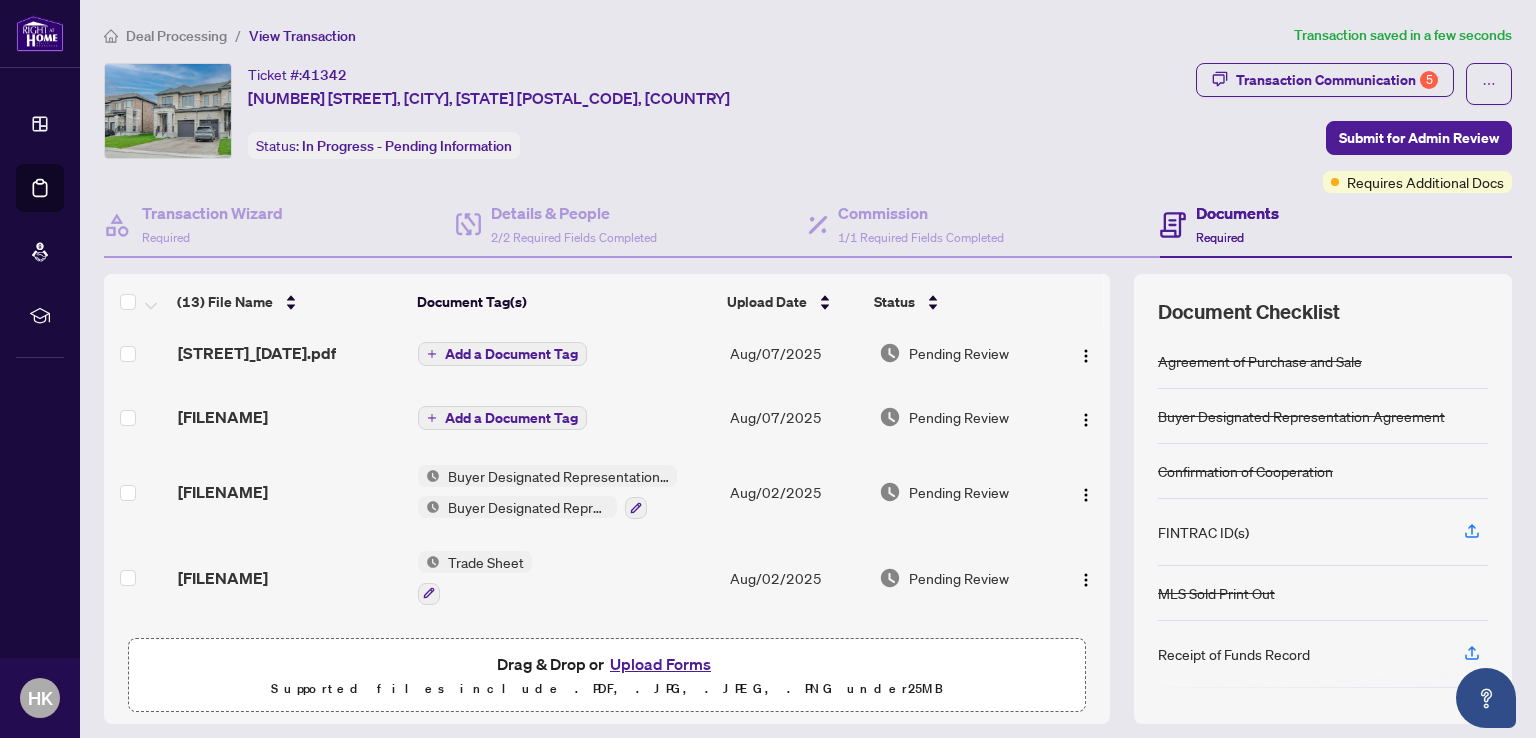 scroll, scrollTop: 0, scrollLeft: 0, axis: both 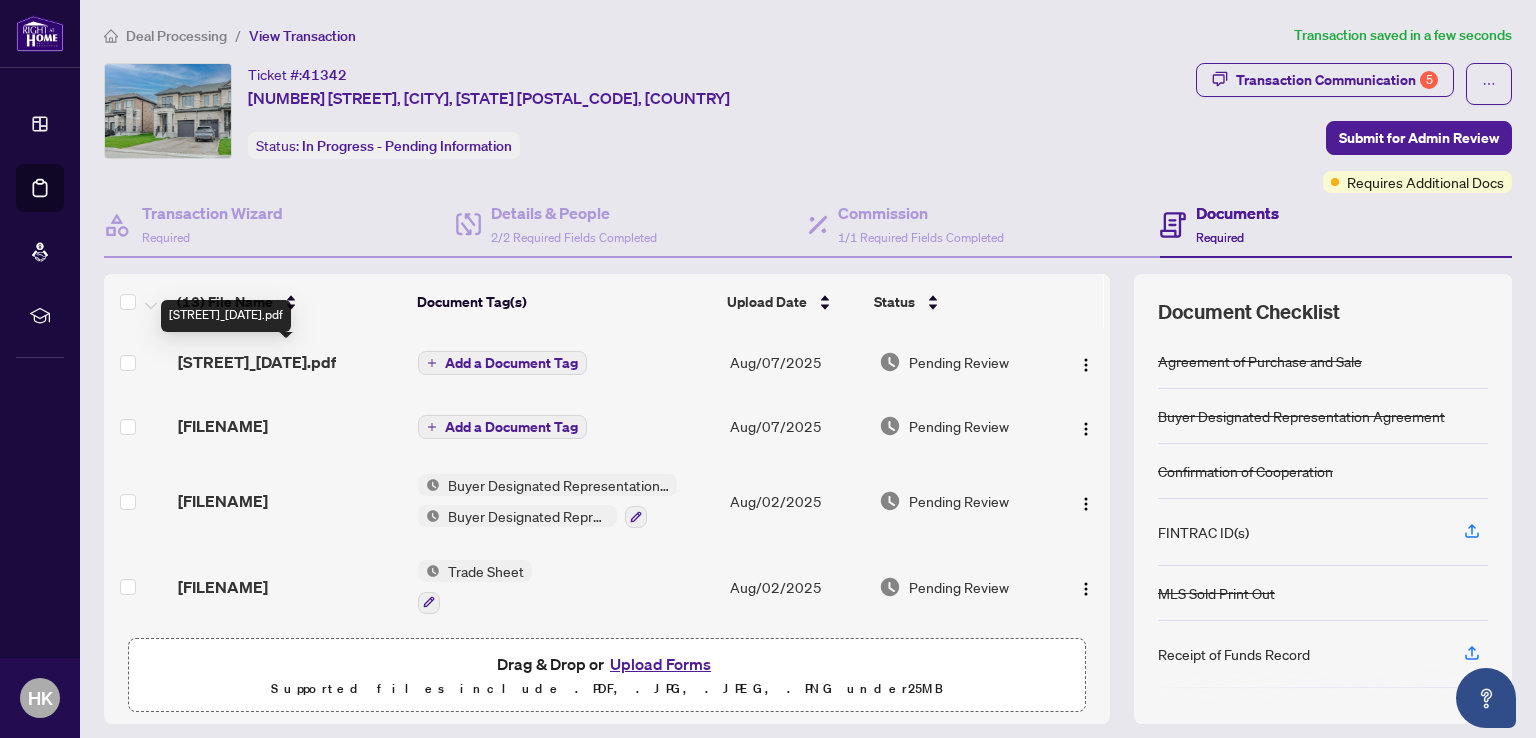 click on "[STREET]_[DATE].pdf" at bounding box center (257, 362) 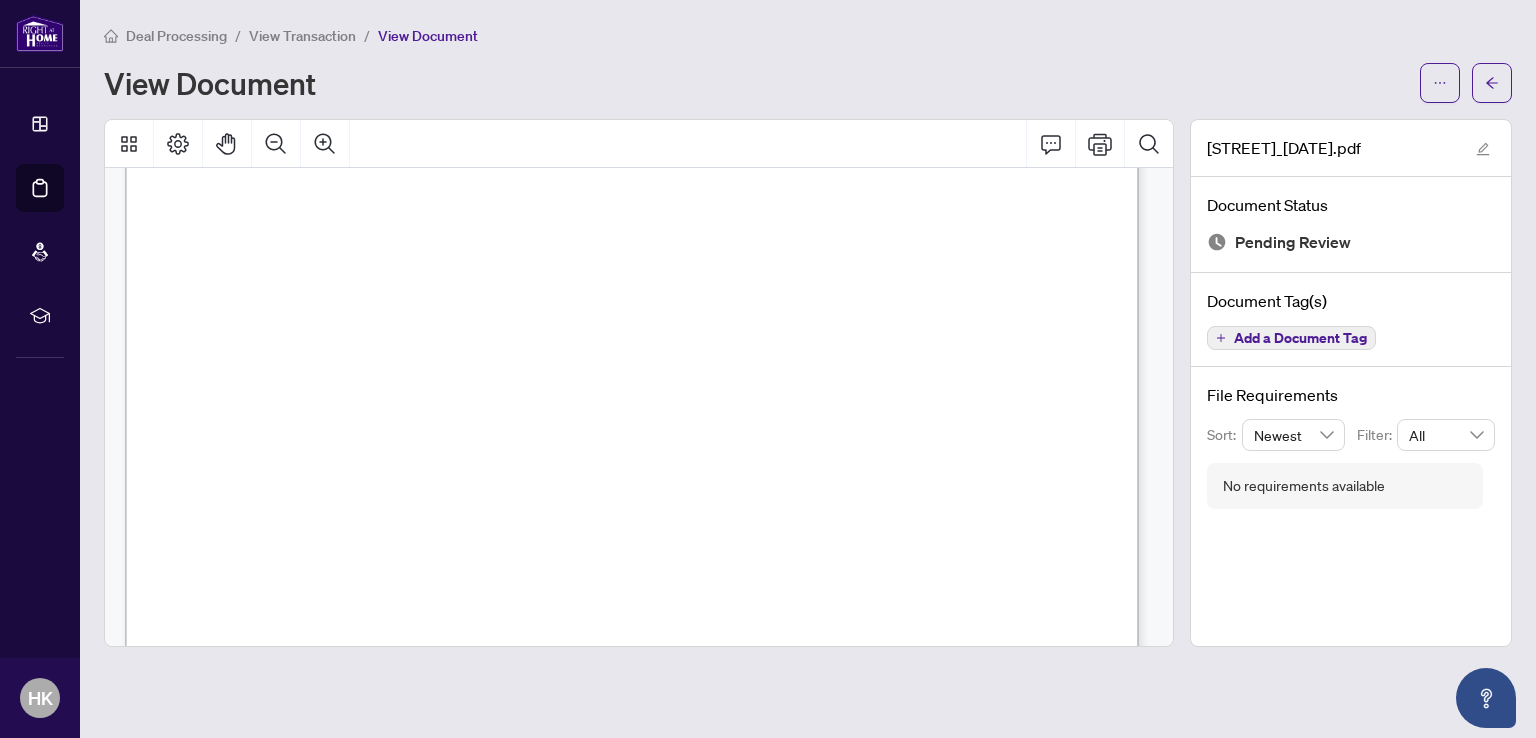 scroll, scrollTop: 0, scrollLeft: 0, axis: both 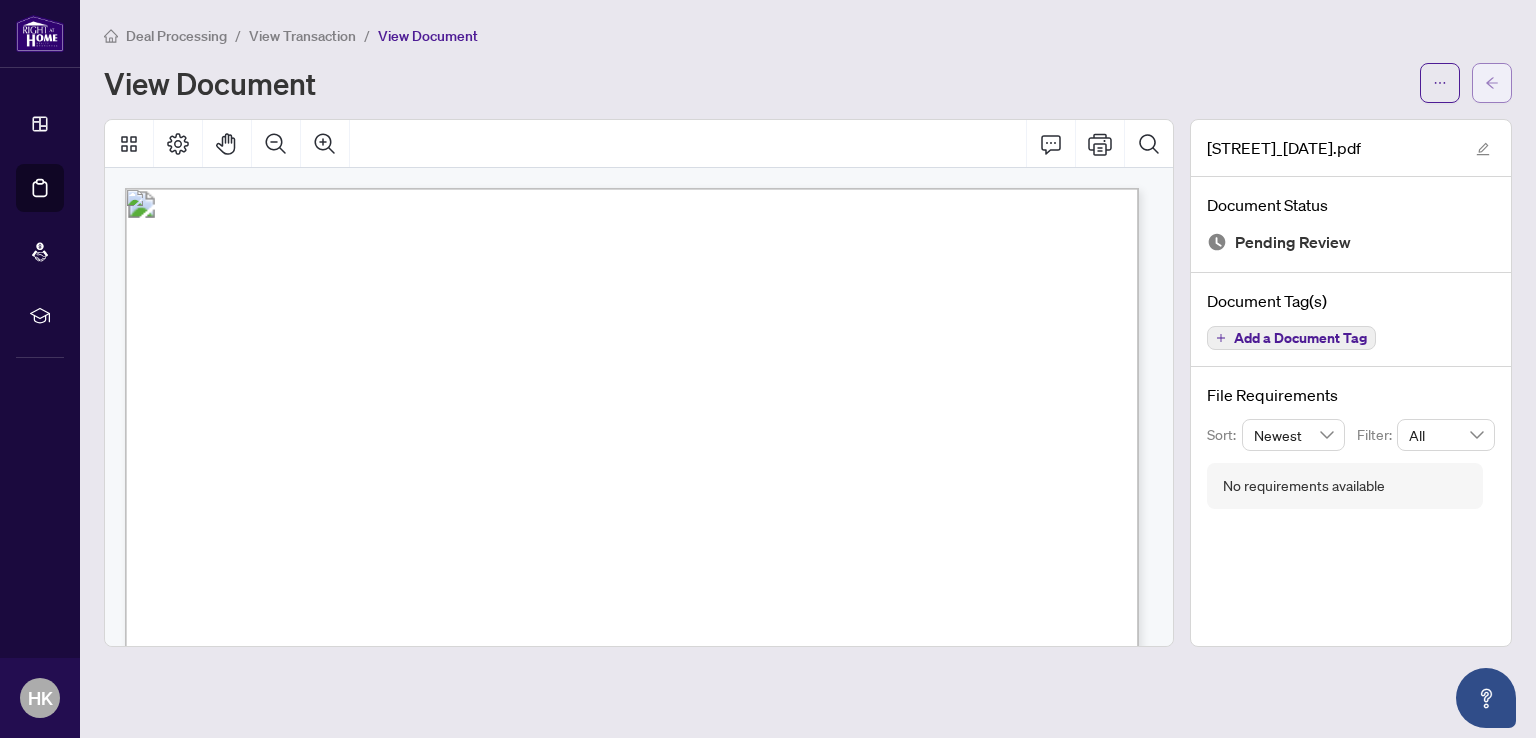 click 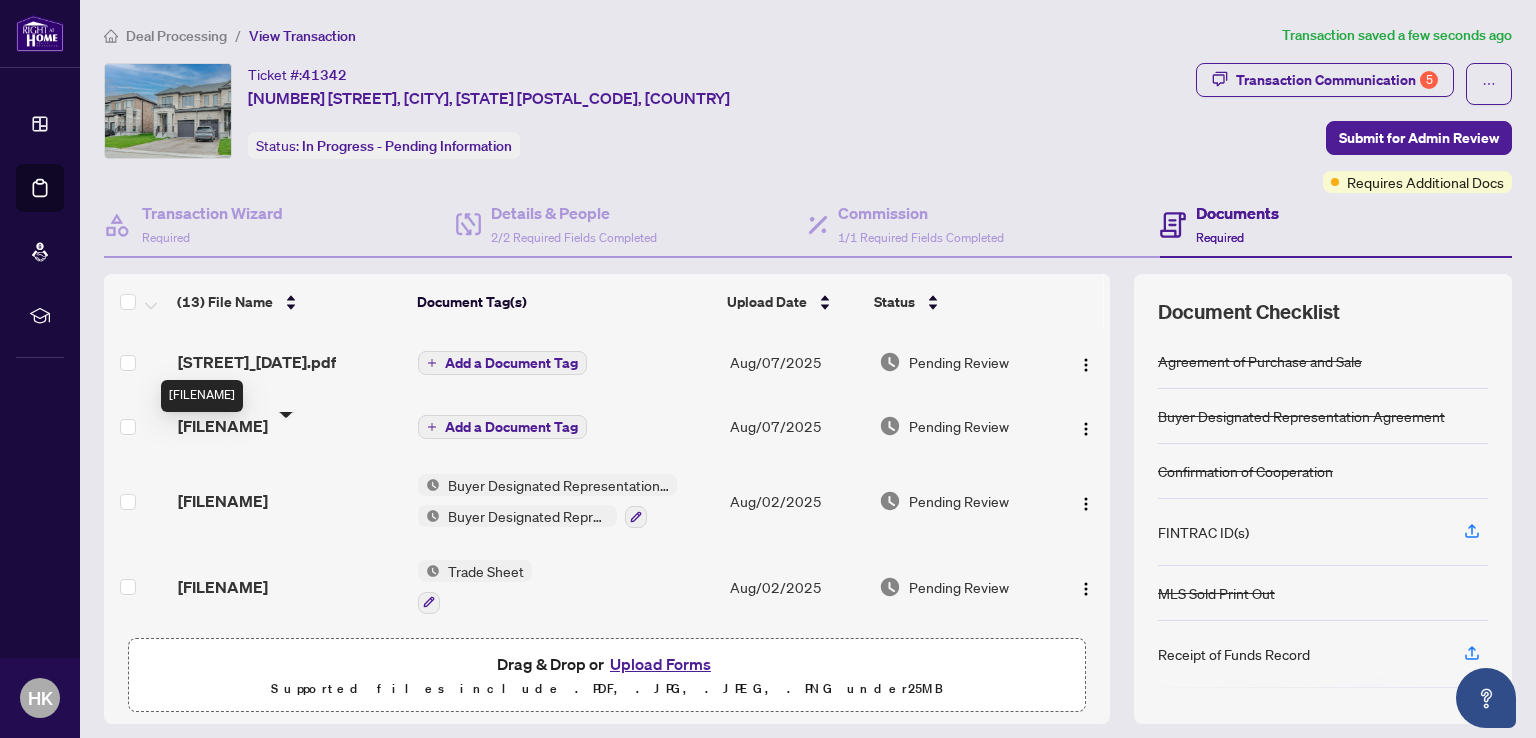 click on "[FILENAME]" at bounding box center (223, 426) 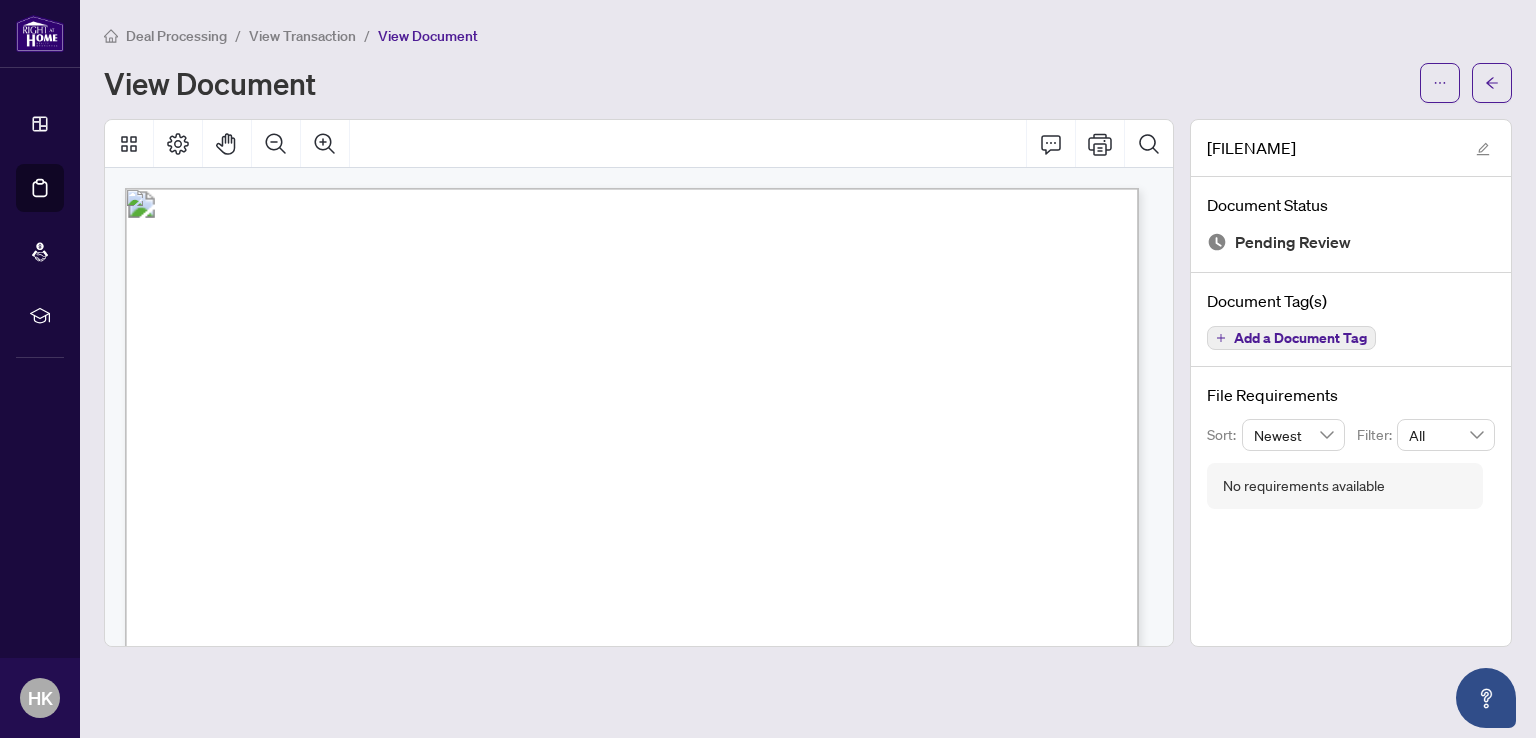 scroll, scrollTop: 0, scrollLeft: 0, axis: both 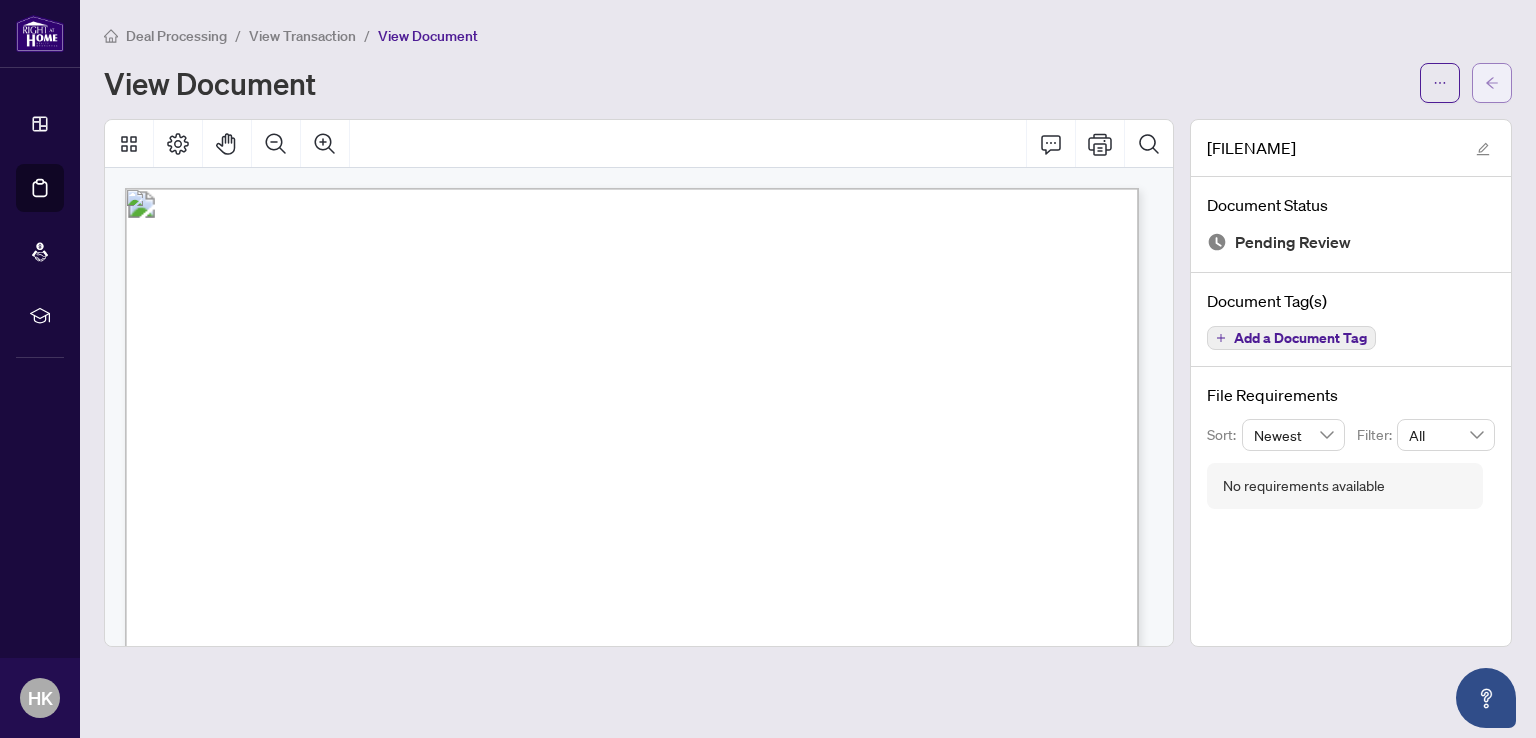 click at bounding box center [1492, 83] 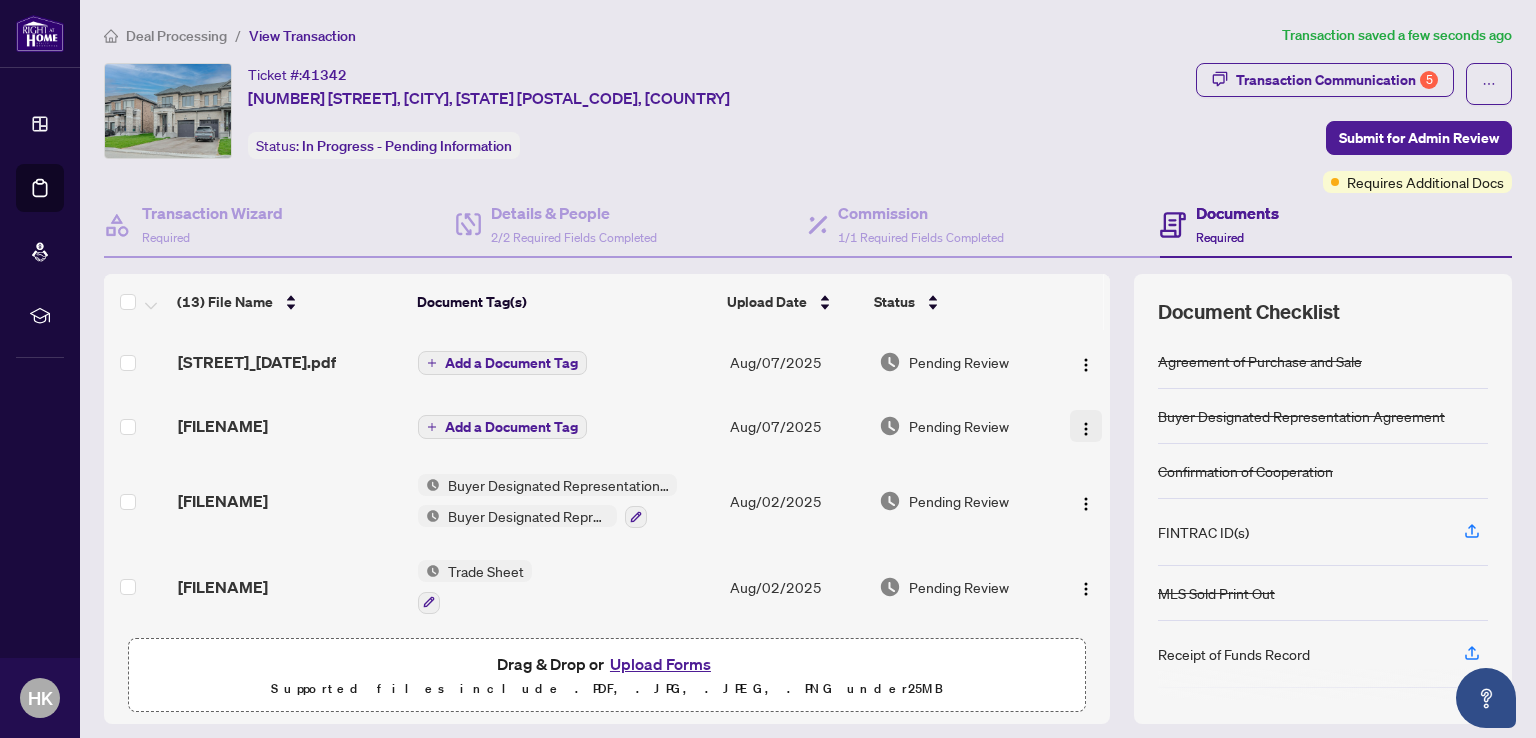 click at bounding box center (1086, 429) 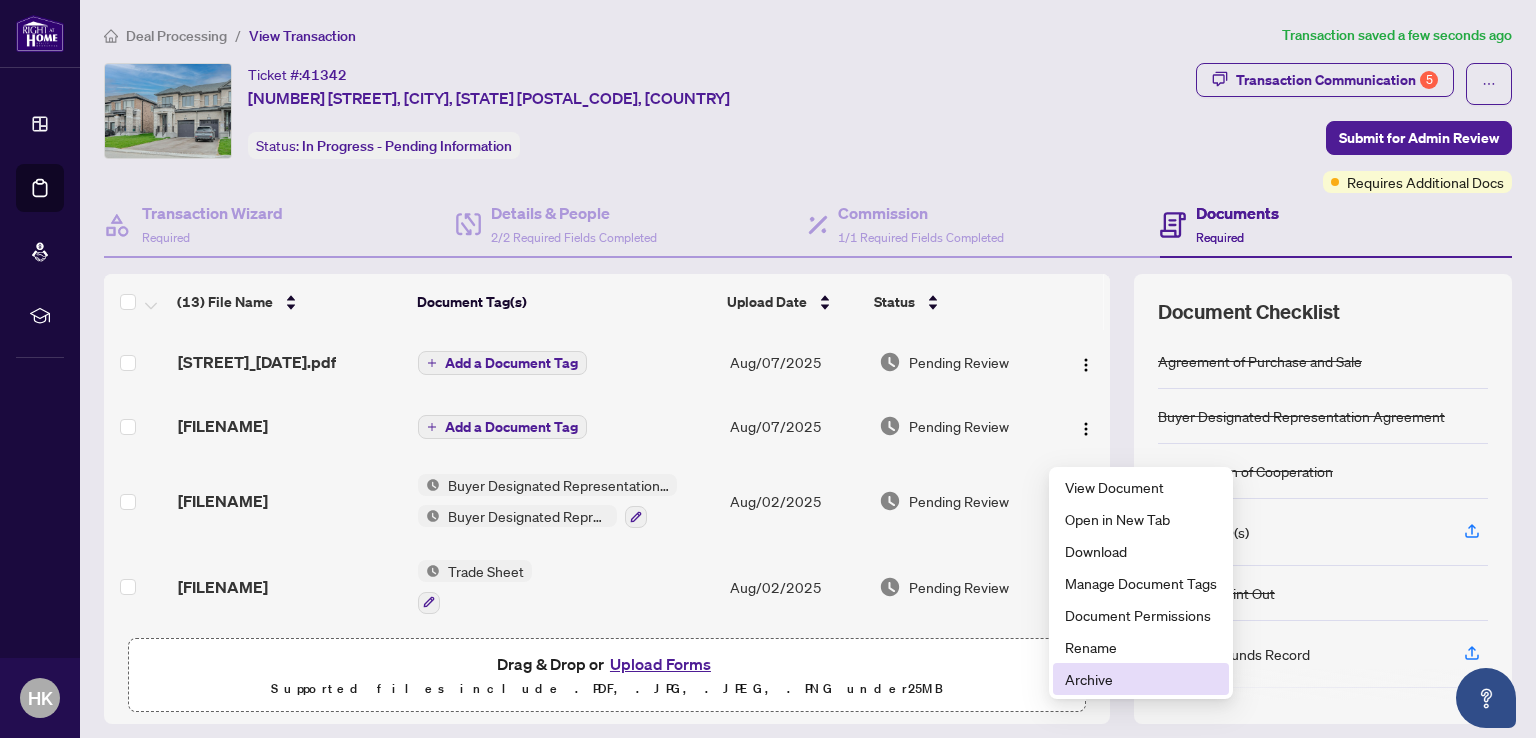 click on "Archive" at bounding box center (1141, 679) 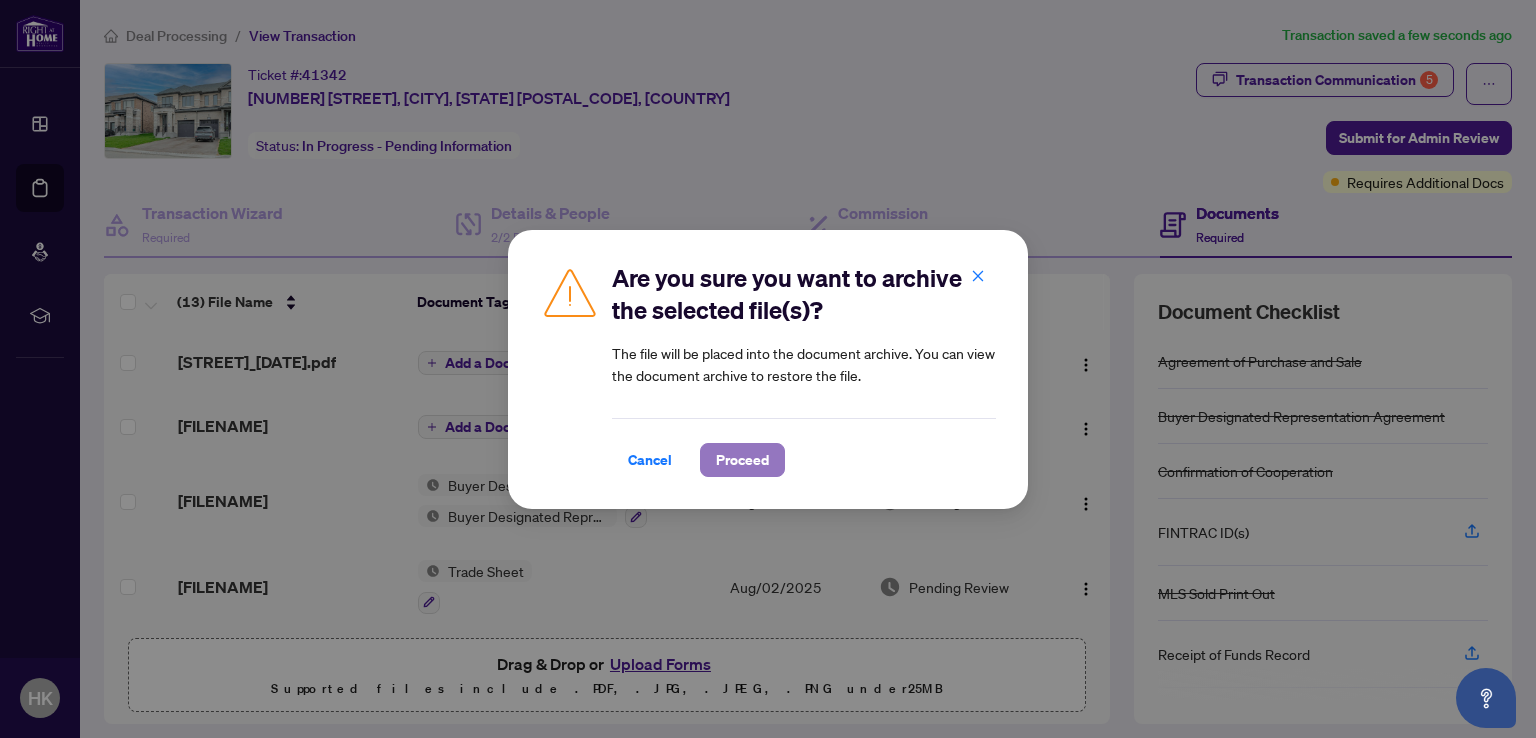 click on "Proceed" at bounding box center [742, 460] 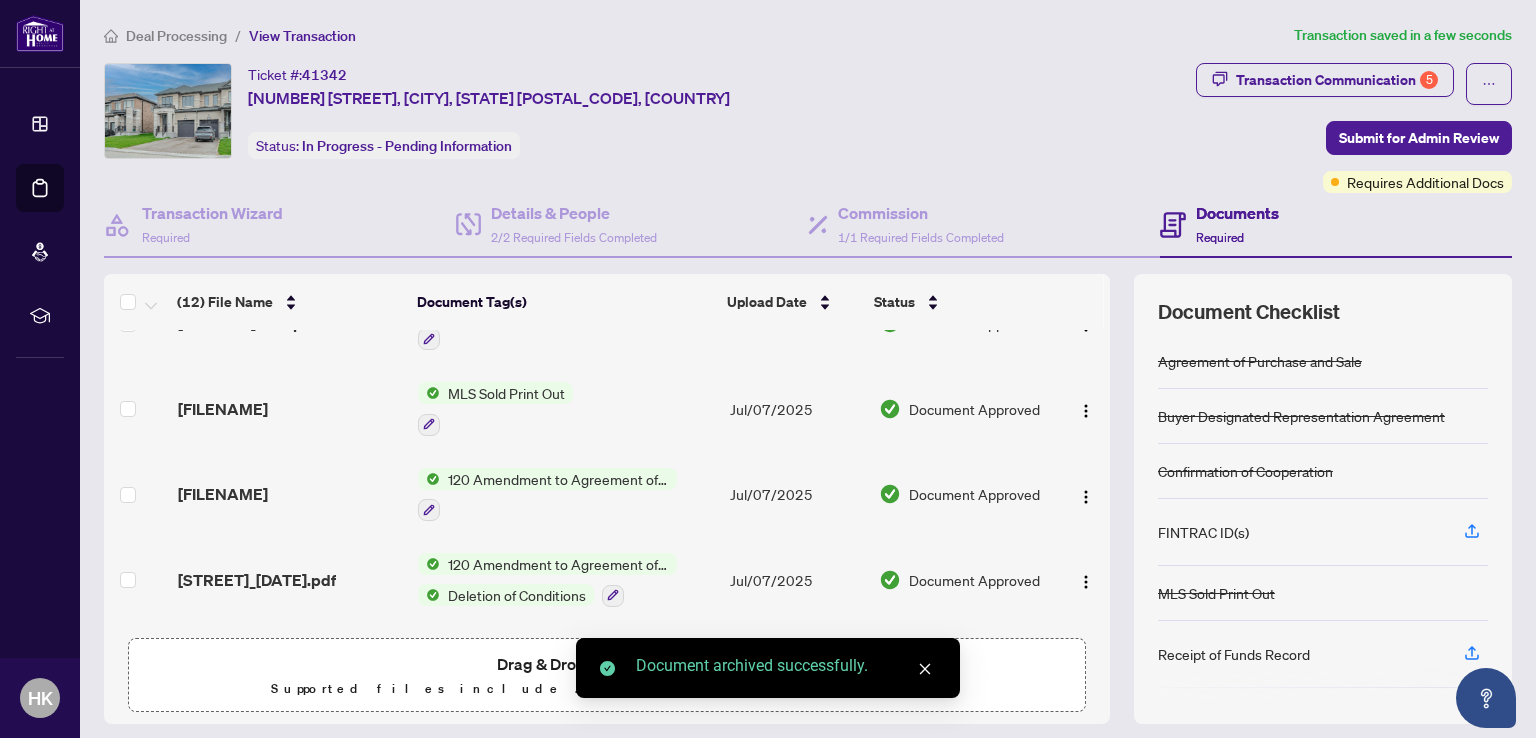 scroll, scrollTop: 400, scrollLeft: 0, axis: vertical 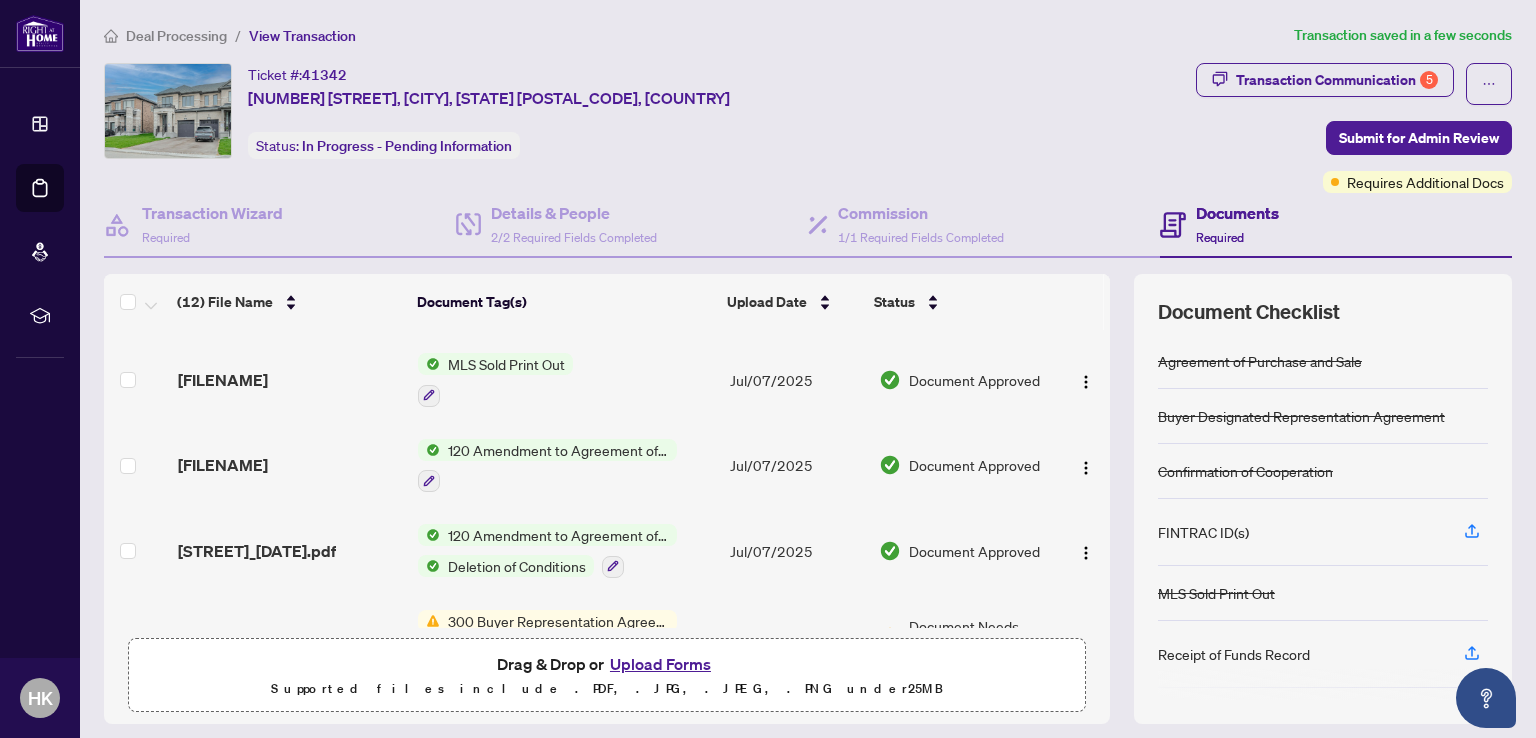 click on "Upload Forms" at bounding box center (660, 664) 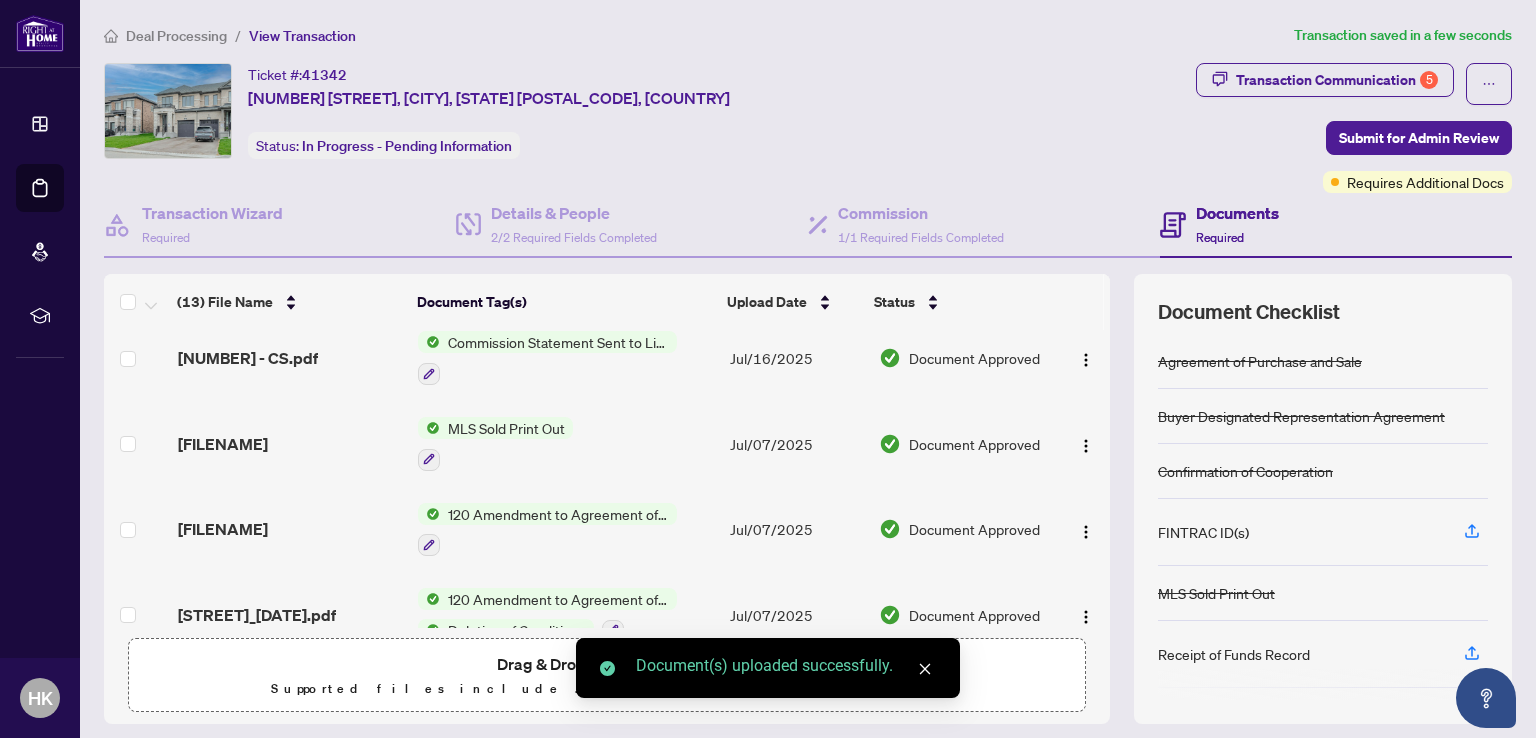 scroll, scrollTop: 0, scrollLeft: 0, axis: both 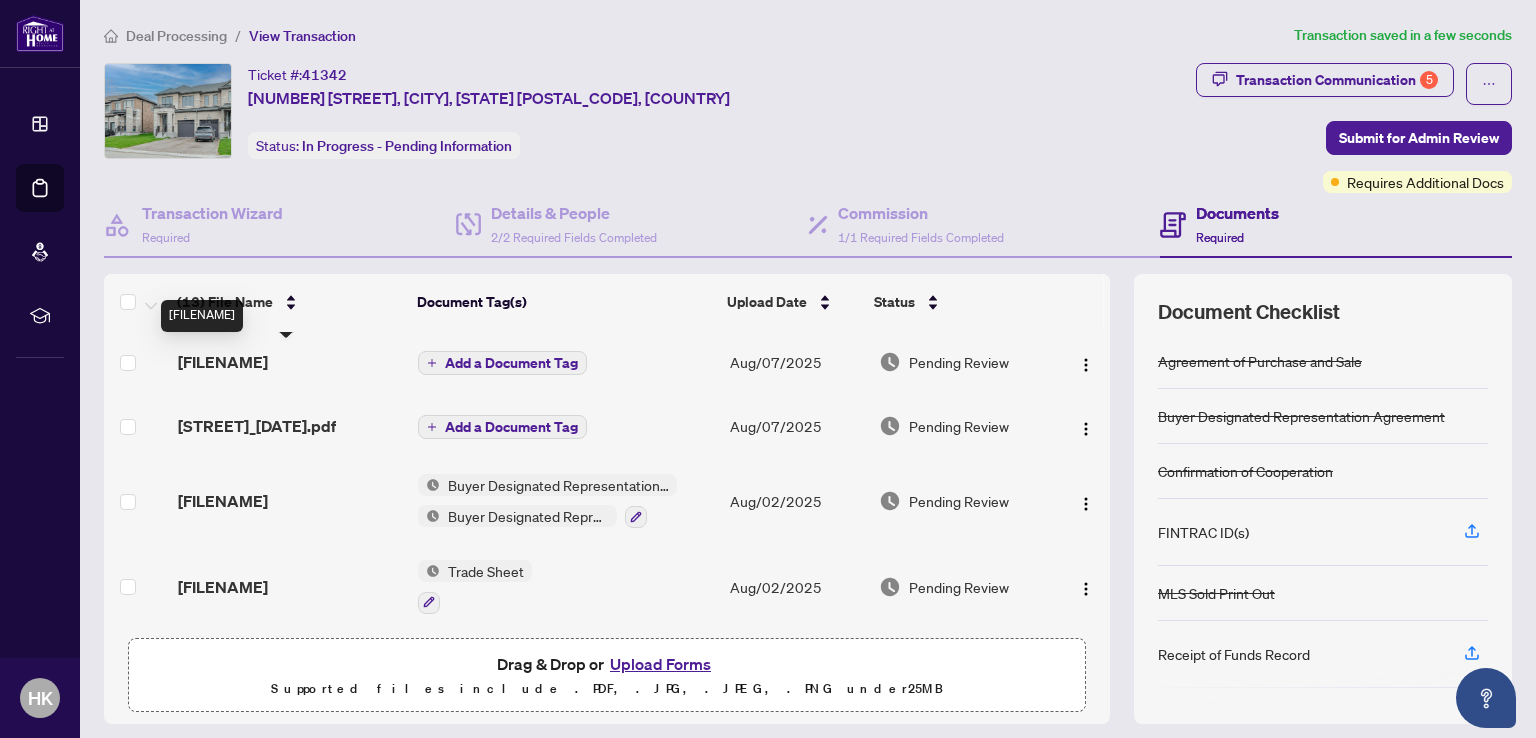 click on "[FILENAME]" at bounding box center [223, 362] 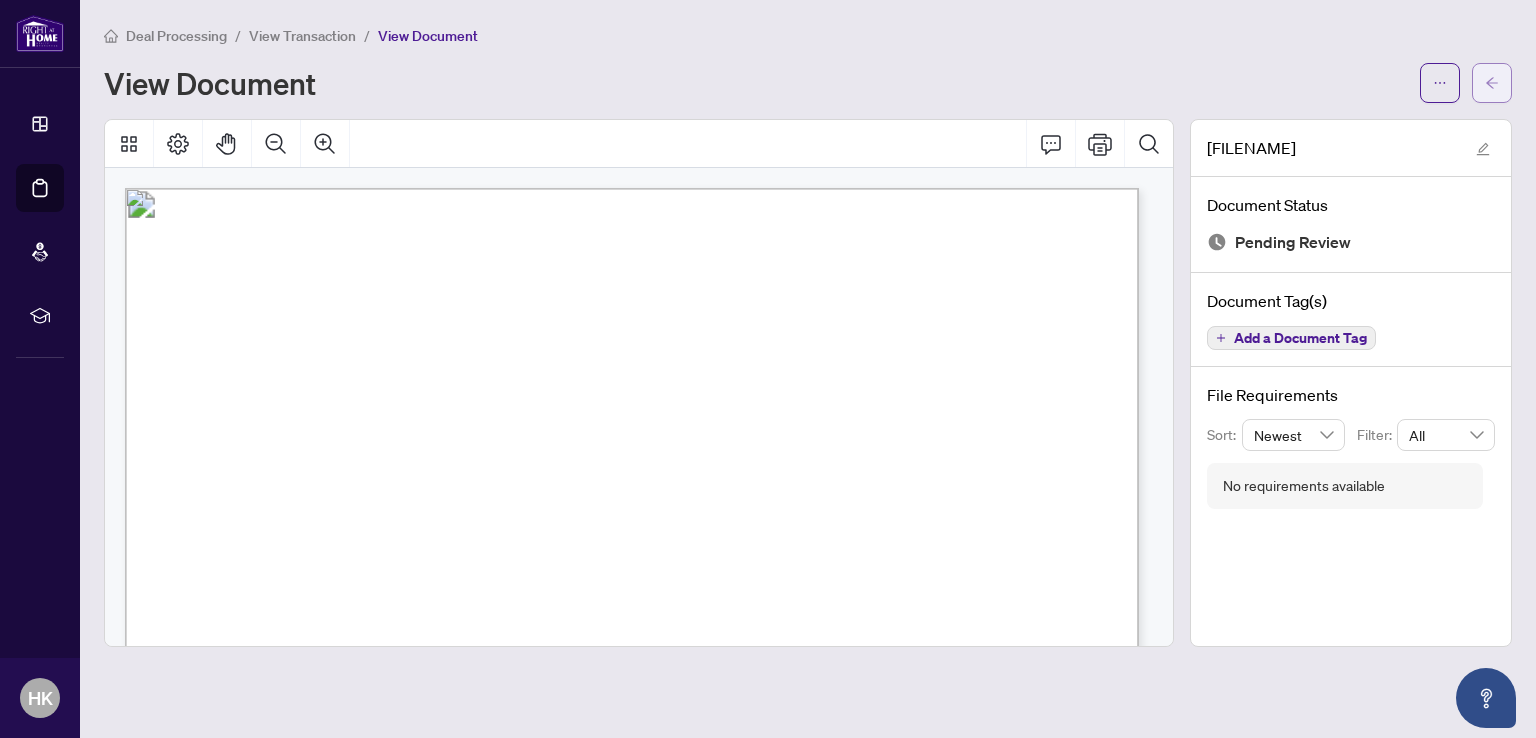 click 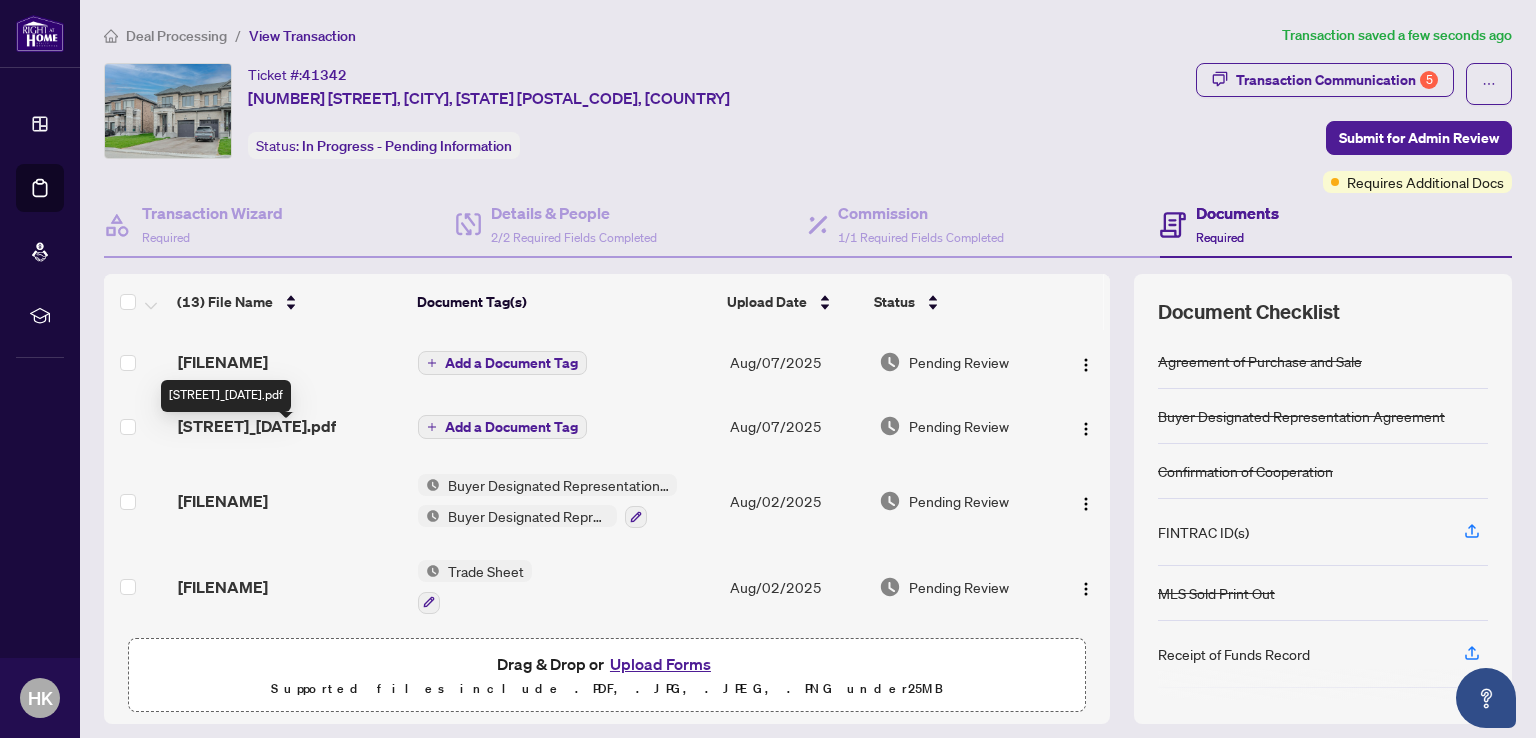 click on "[STREET]_[DATE].pdf" at bounding box center [257, 426] 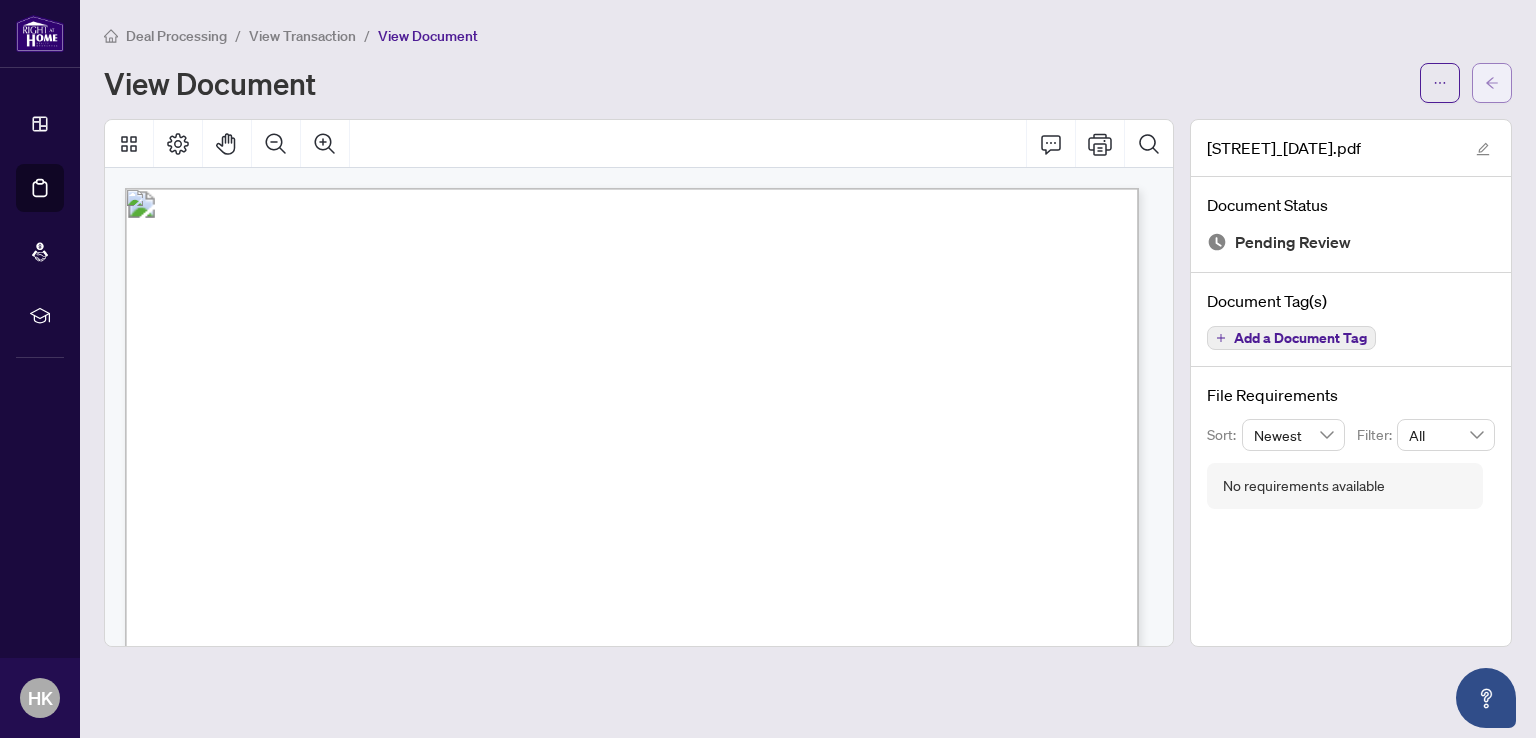 click 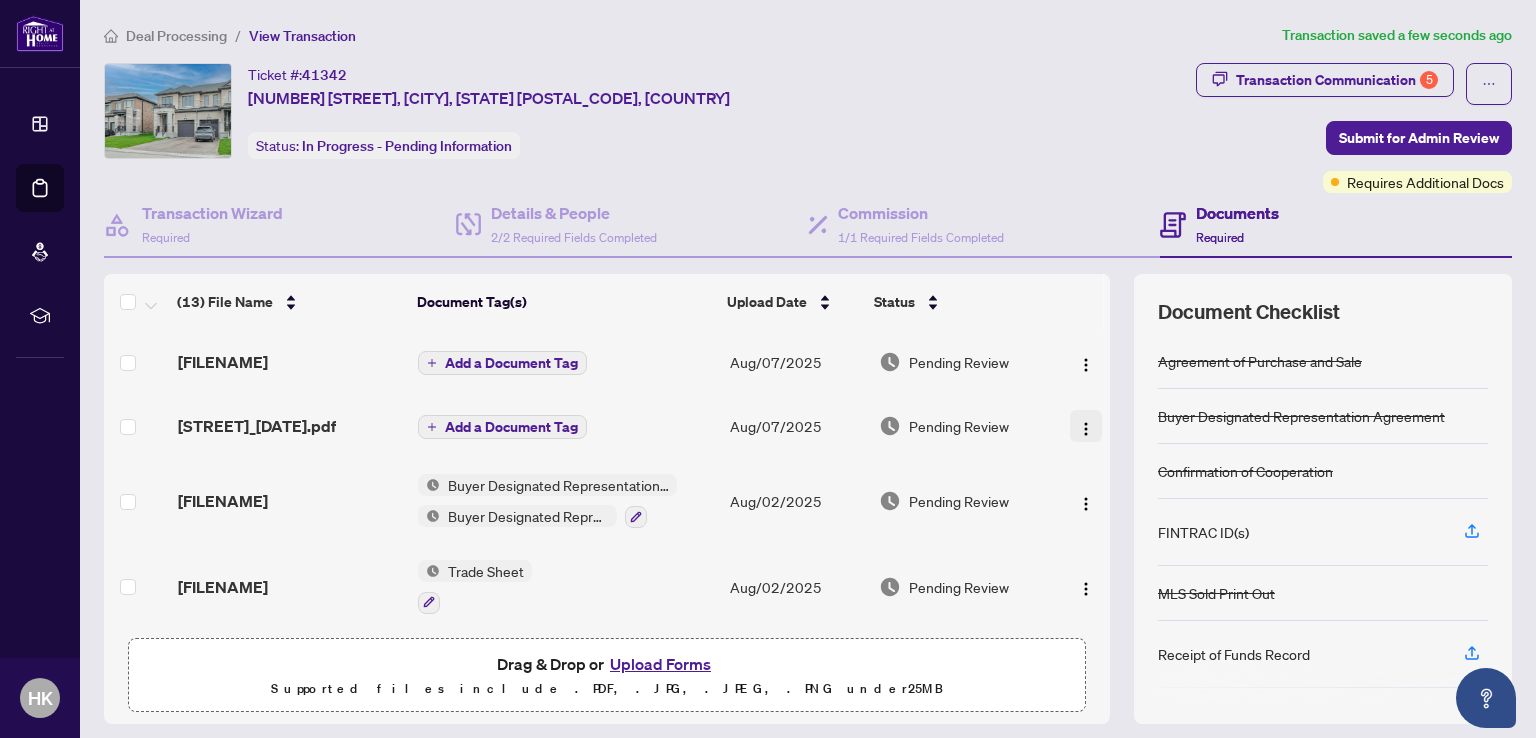click at bounding box center (1086, 429) 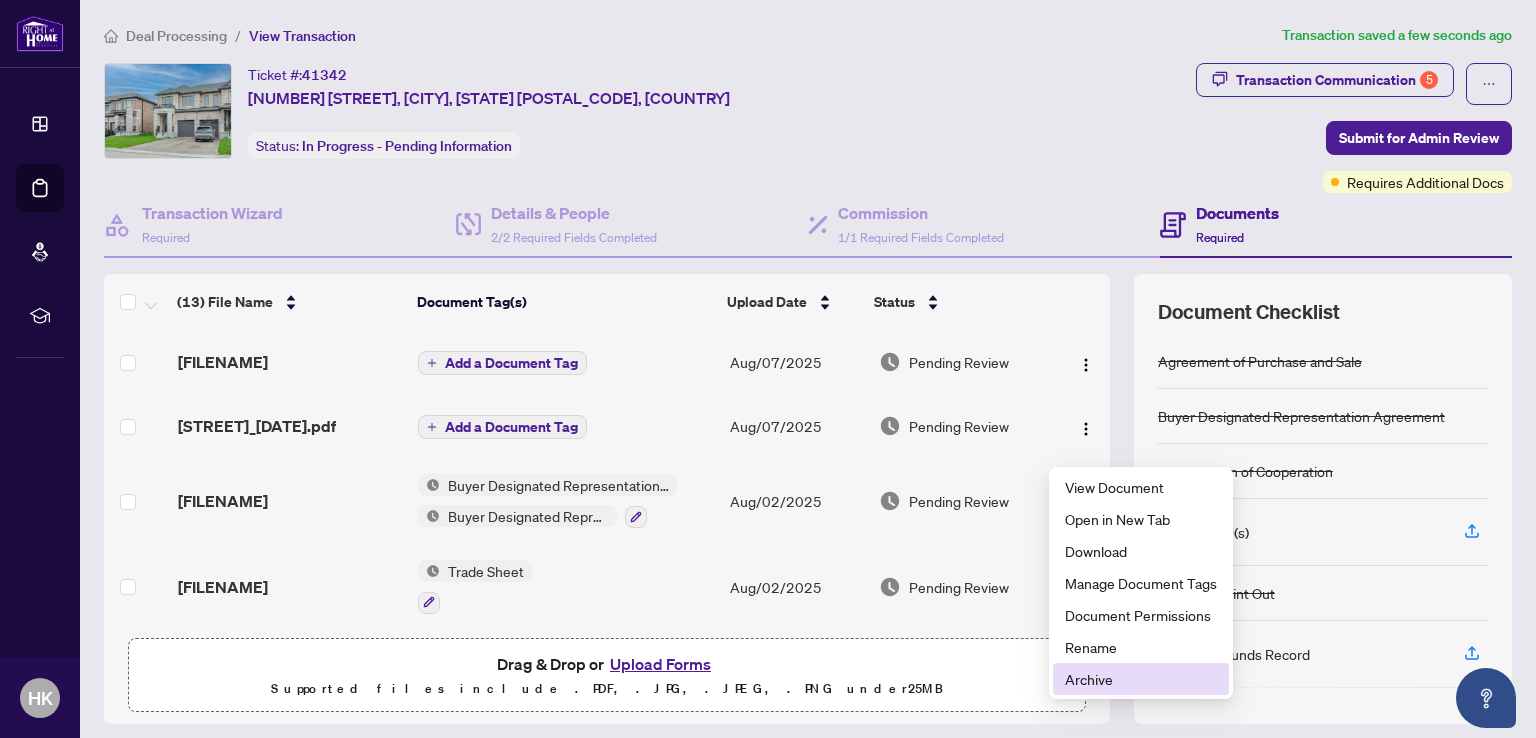 click on "Archive" at bounding box center (1141, 679) 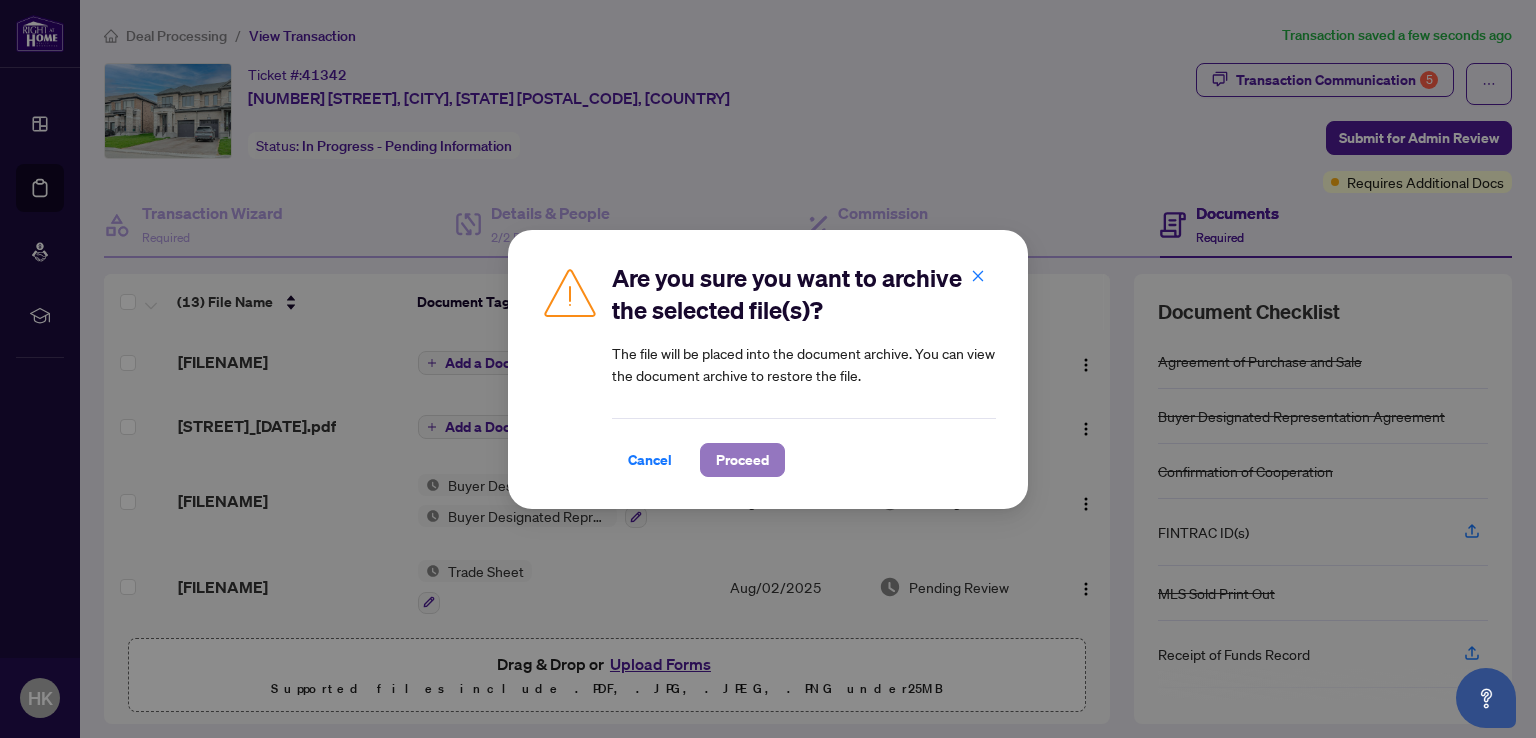 click on "Proceed" at bounding box center [742, 460] 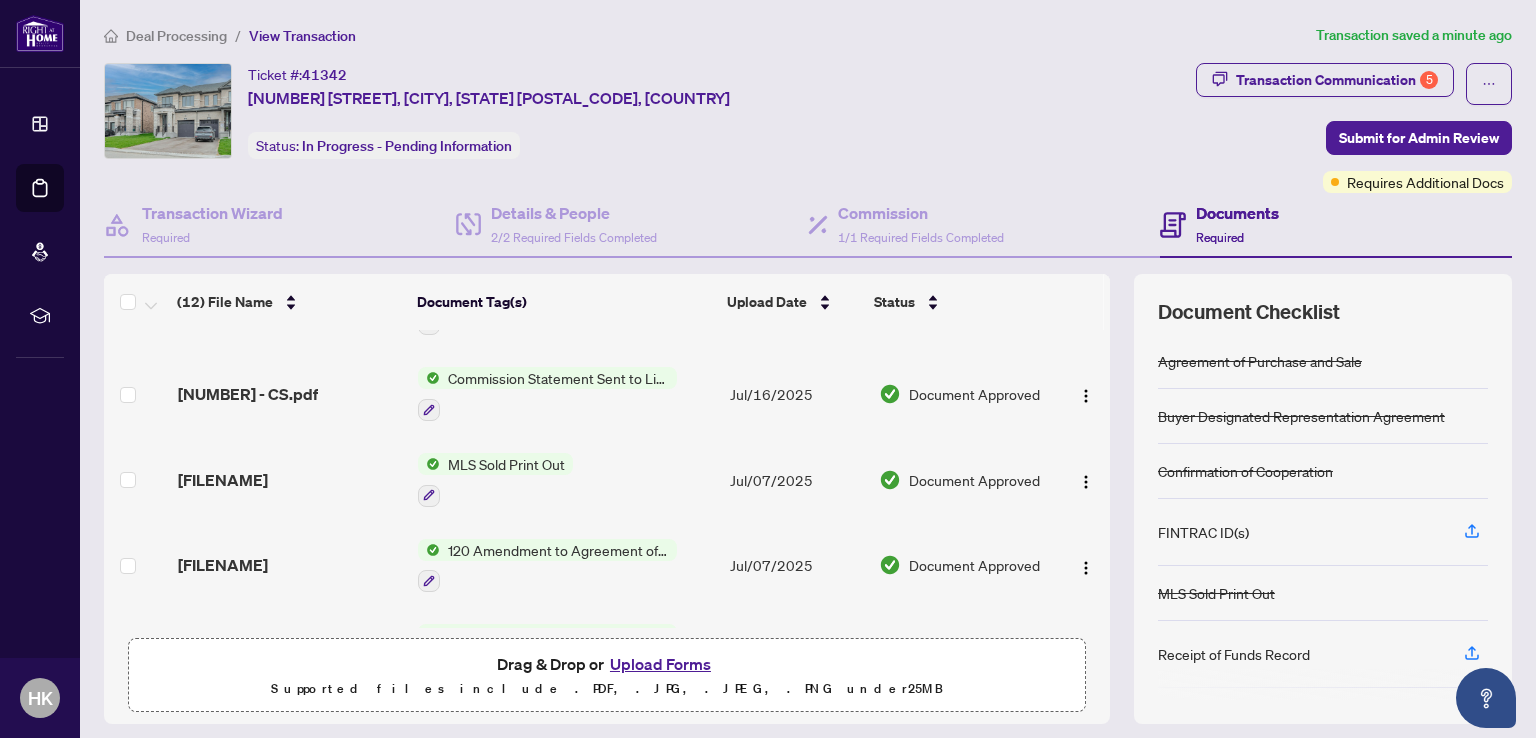 scroll, scrollTop: 0, scrollLeft: 0, axis: both 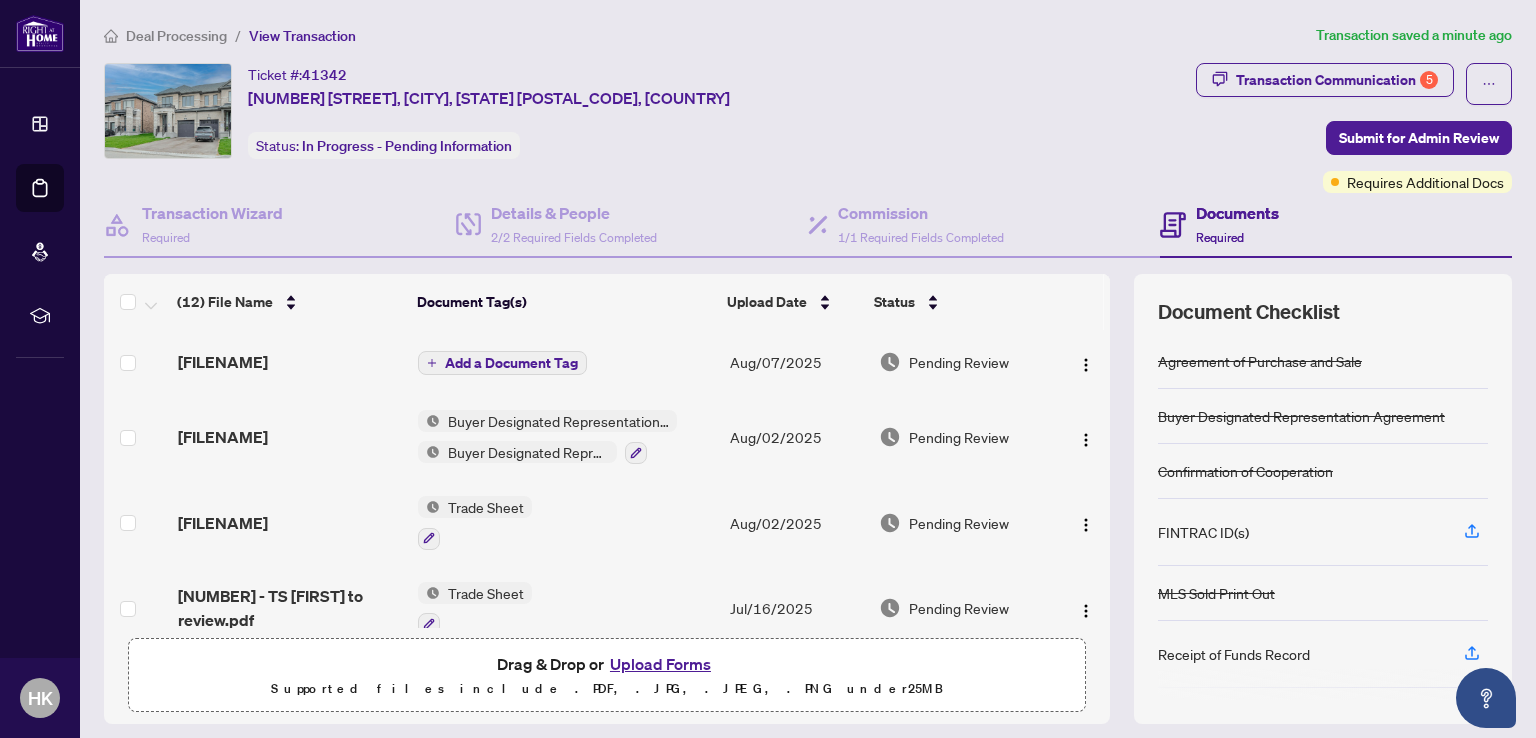 click on "Upload Forms" at bounding box center (660, 664) 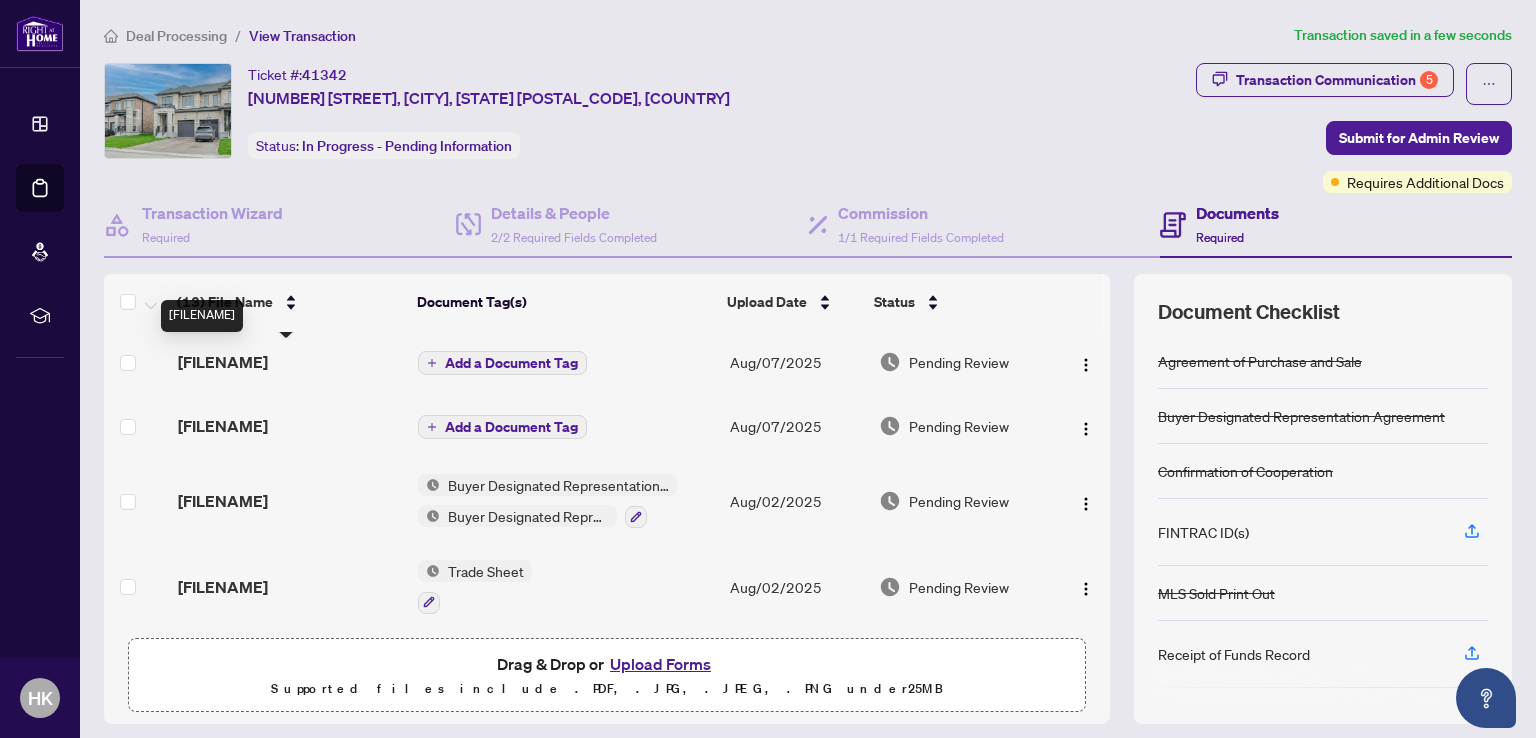 click on "[FILENAME]" at bounding box center (223, 362) 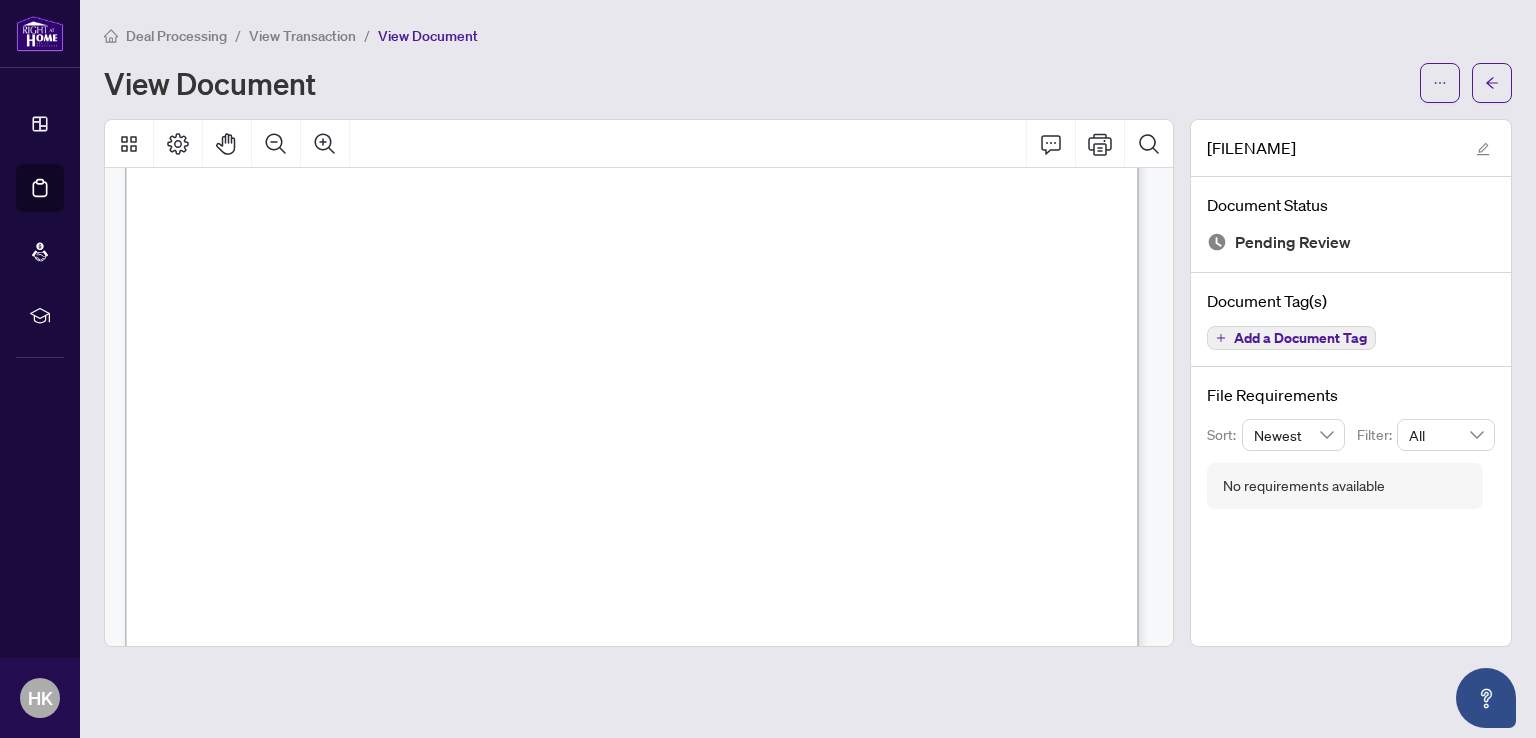 scroll, scrollTop: 500, scrollLeft: 0, axis: vertical 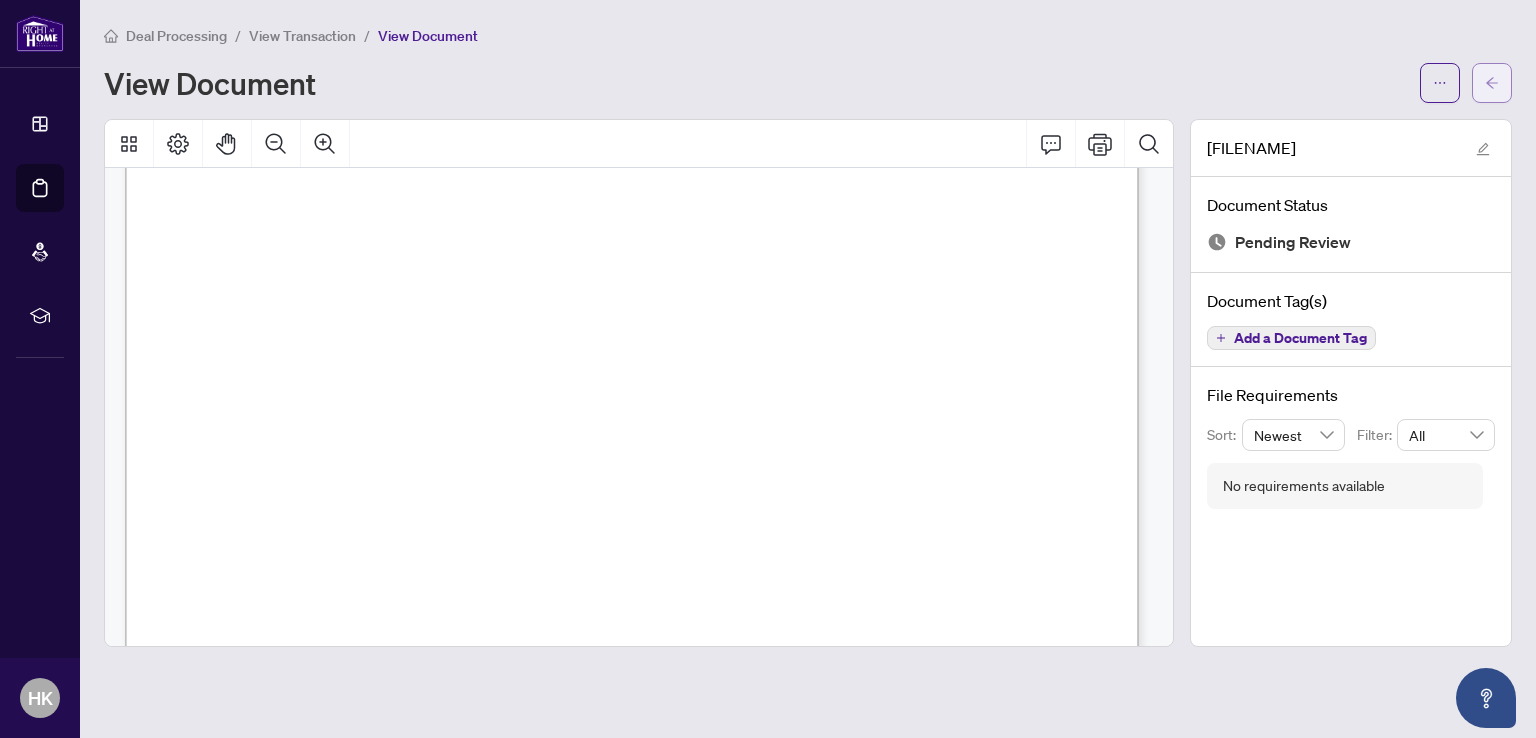 click at bounding box center [1492, 83] 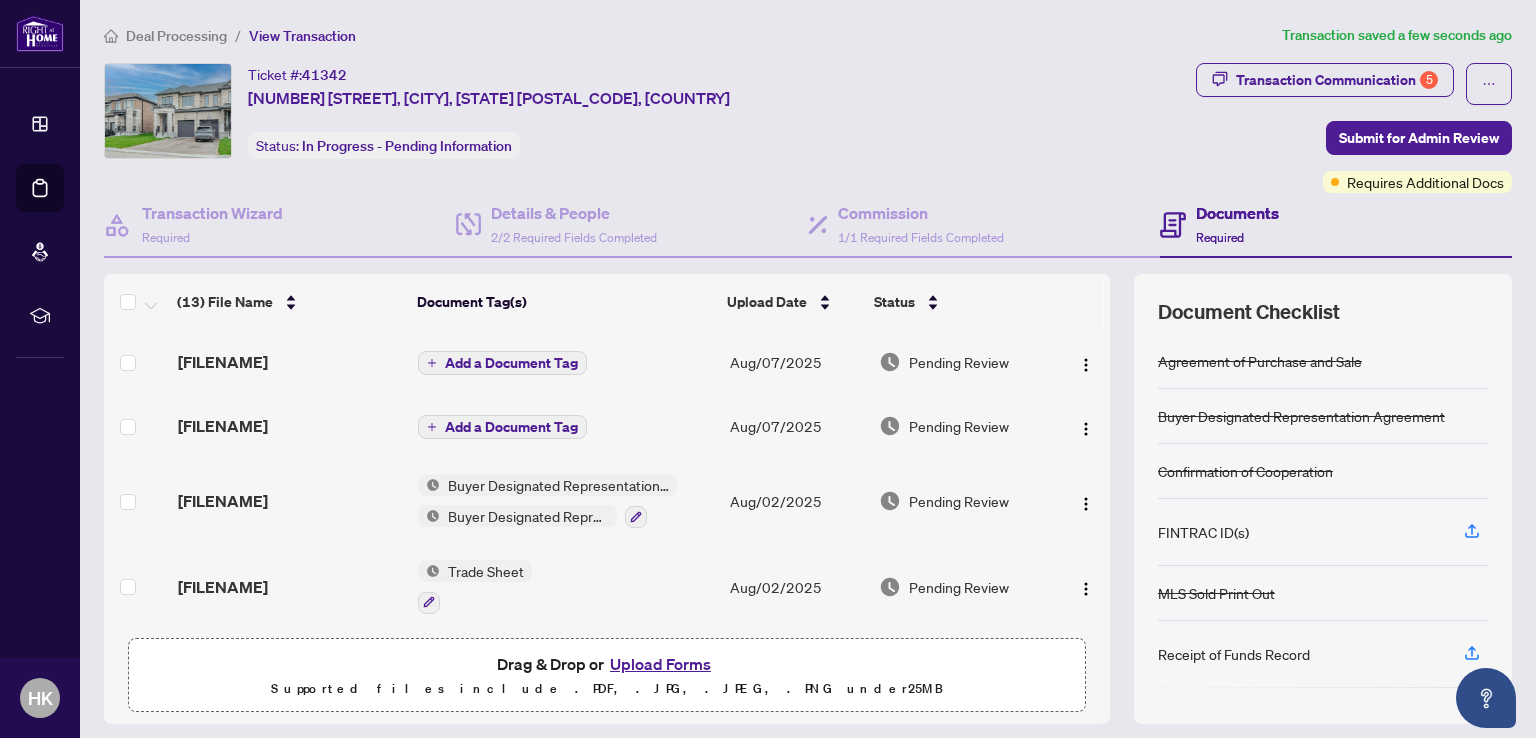 click on "Add a Document Tag" at bounding box center [511, 363] 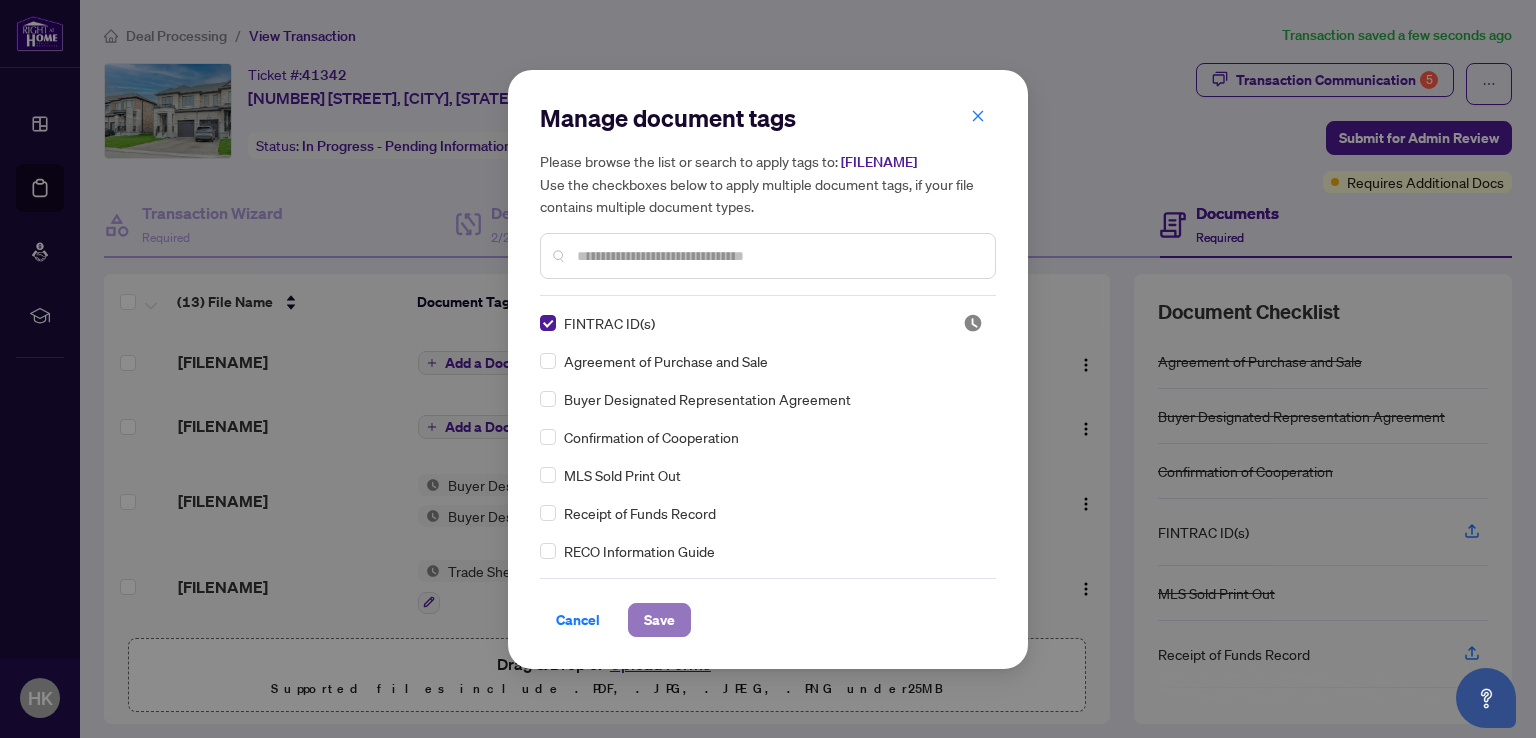 drag, startPoint x: 657, startPoint y: 644, endPoint x: 636, endPoint y: 633, distance: 23.70654 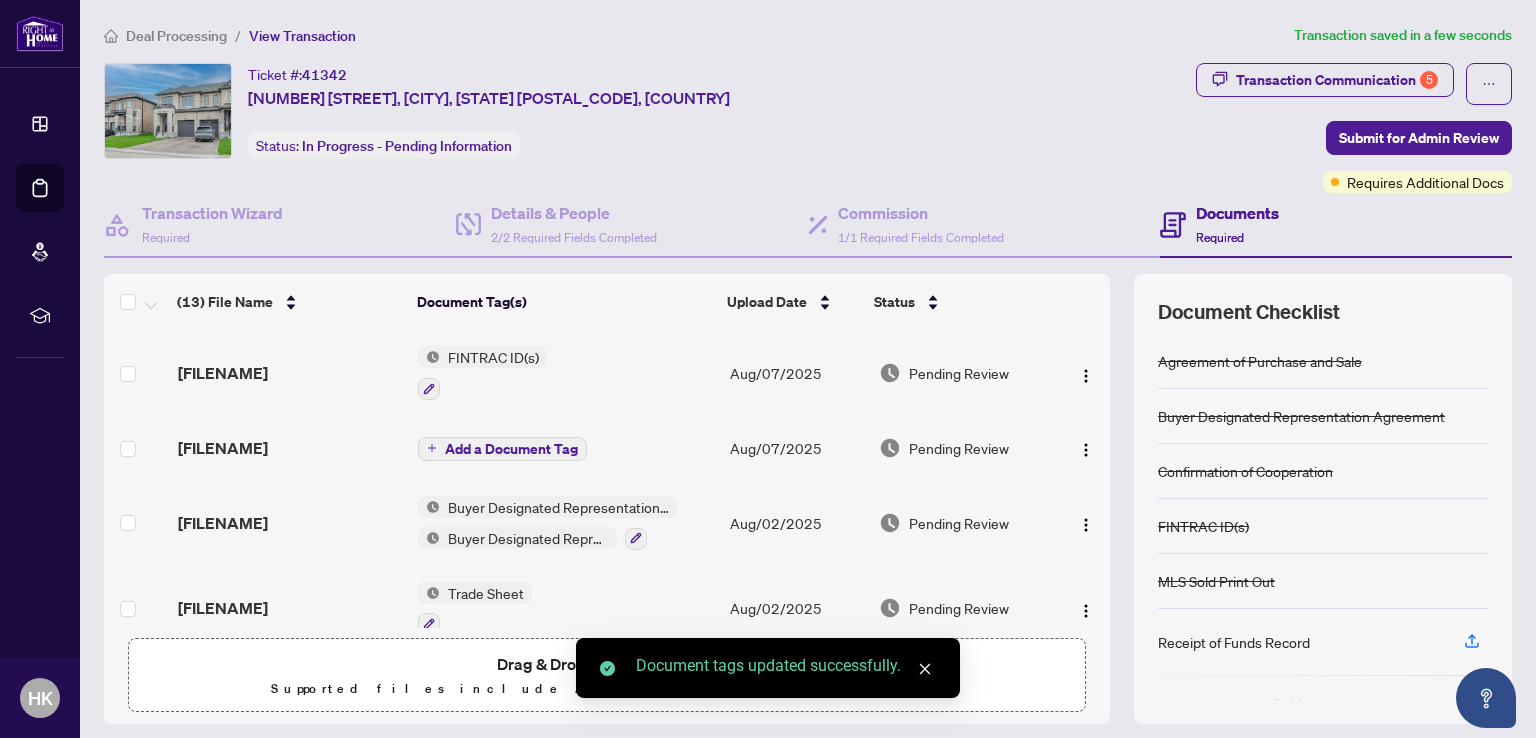 click on "Add a Document Tag" at bounding box center (511, 449) 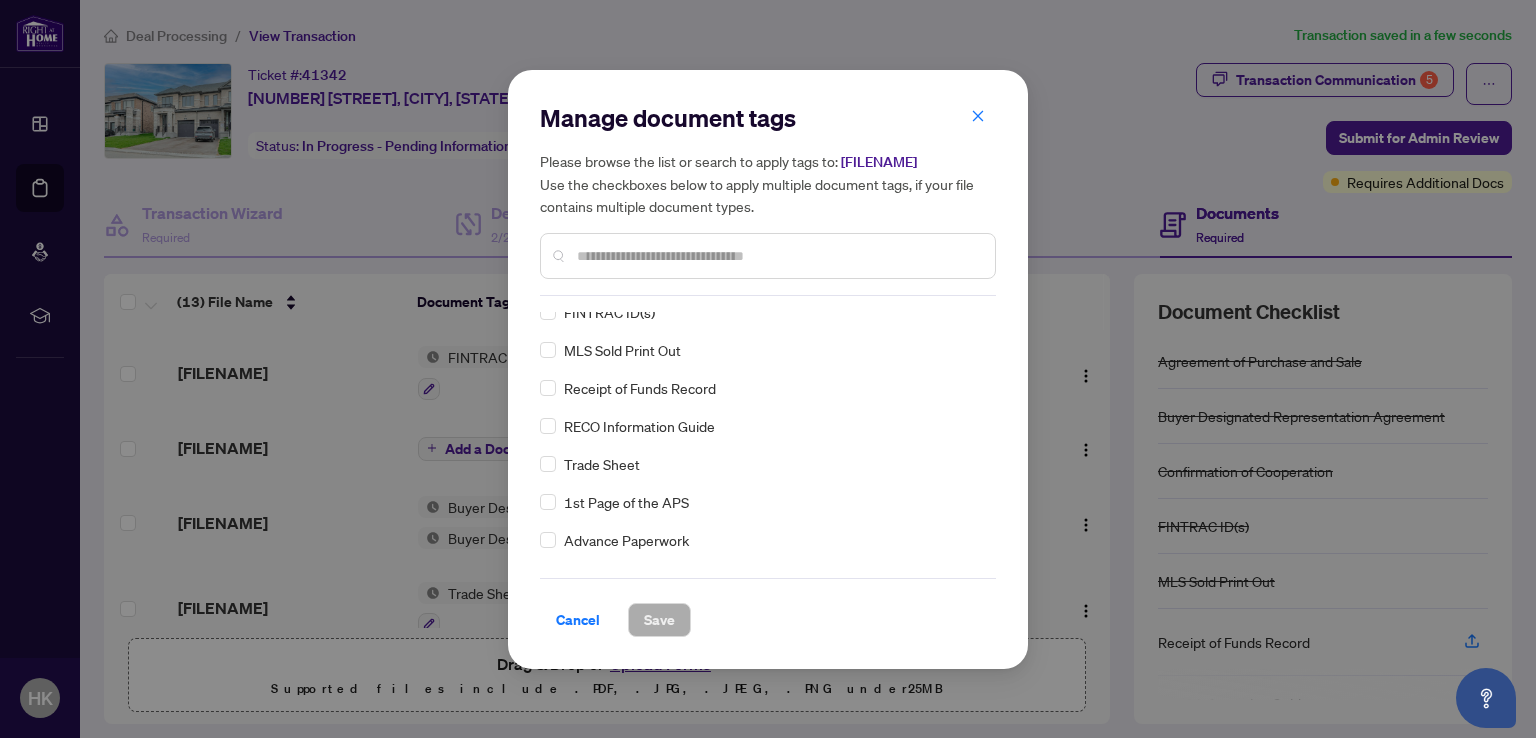 scroll, scrollTop: 0, scrollLeft: 0, axis: both 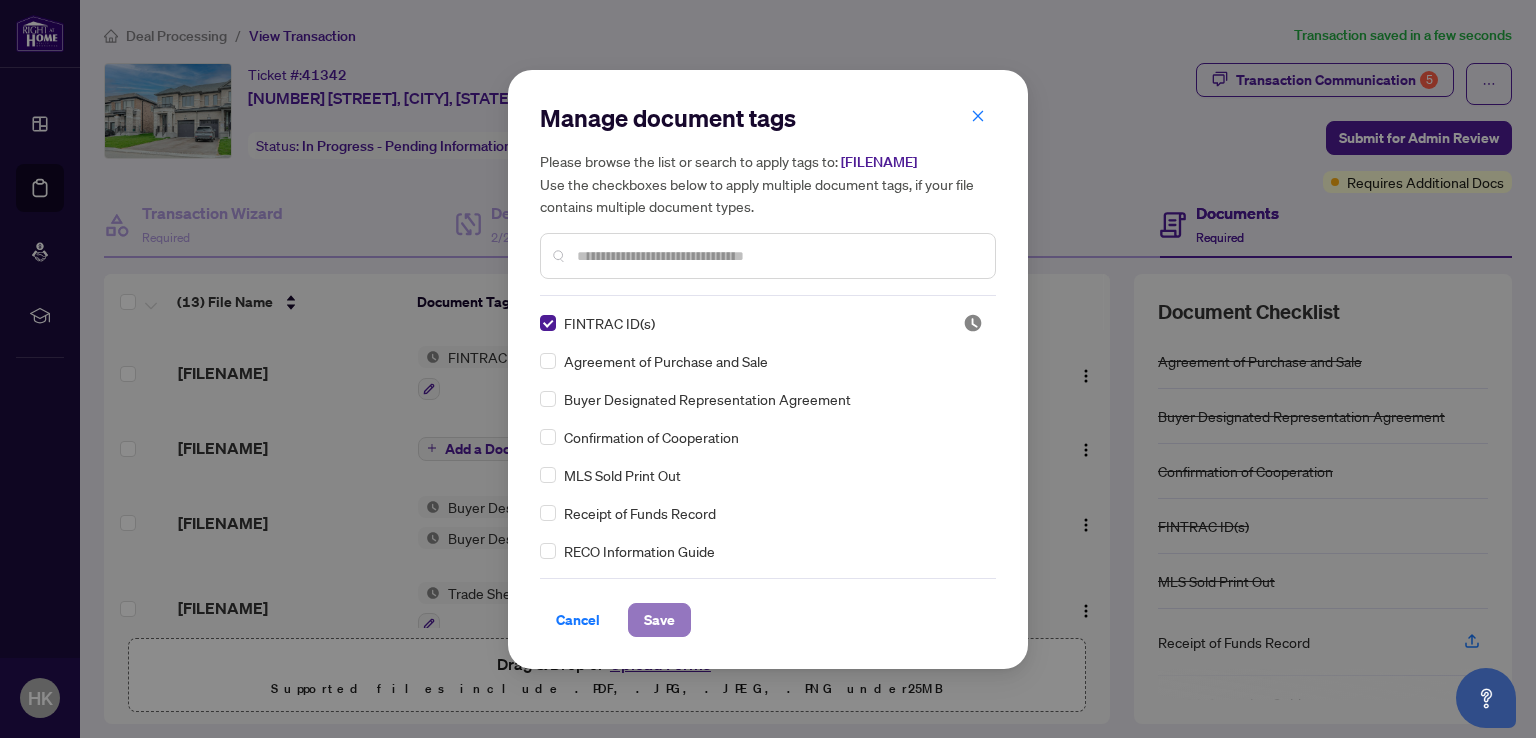 click on "Save" at bounding box center [659, 620] 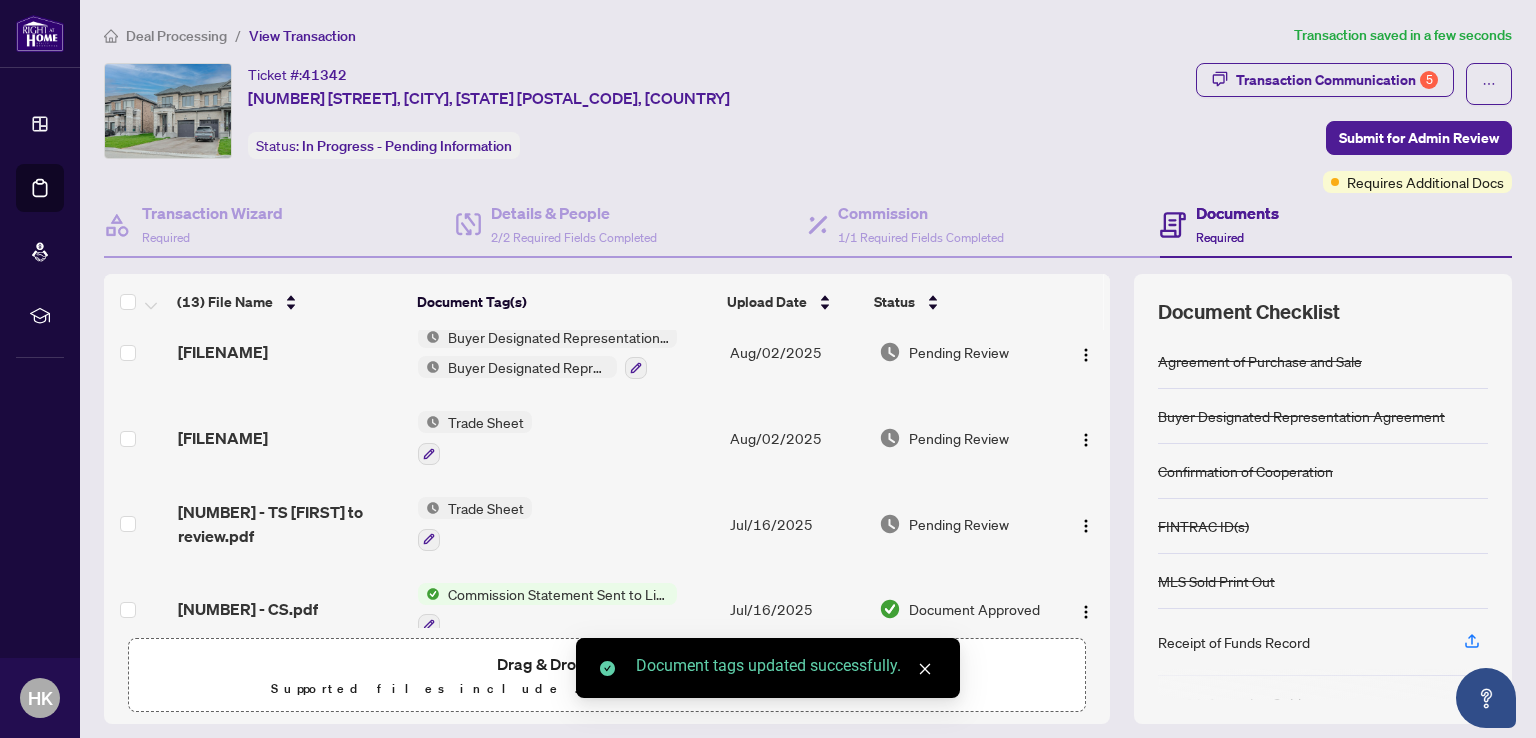 scroll, scrollTop: 300, scrollLeft: 0, axis: vertical 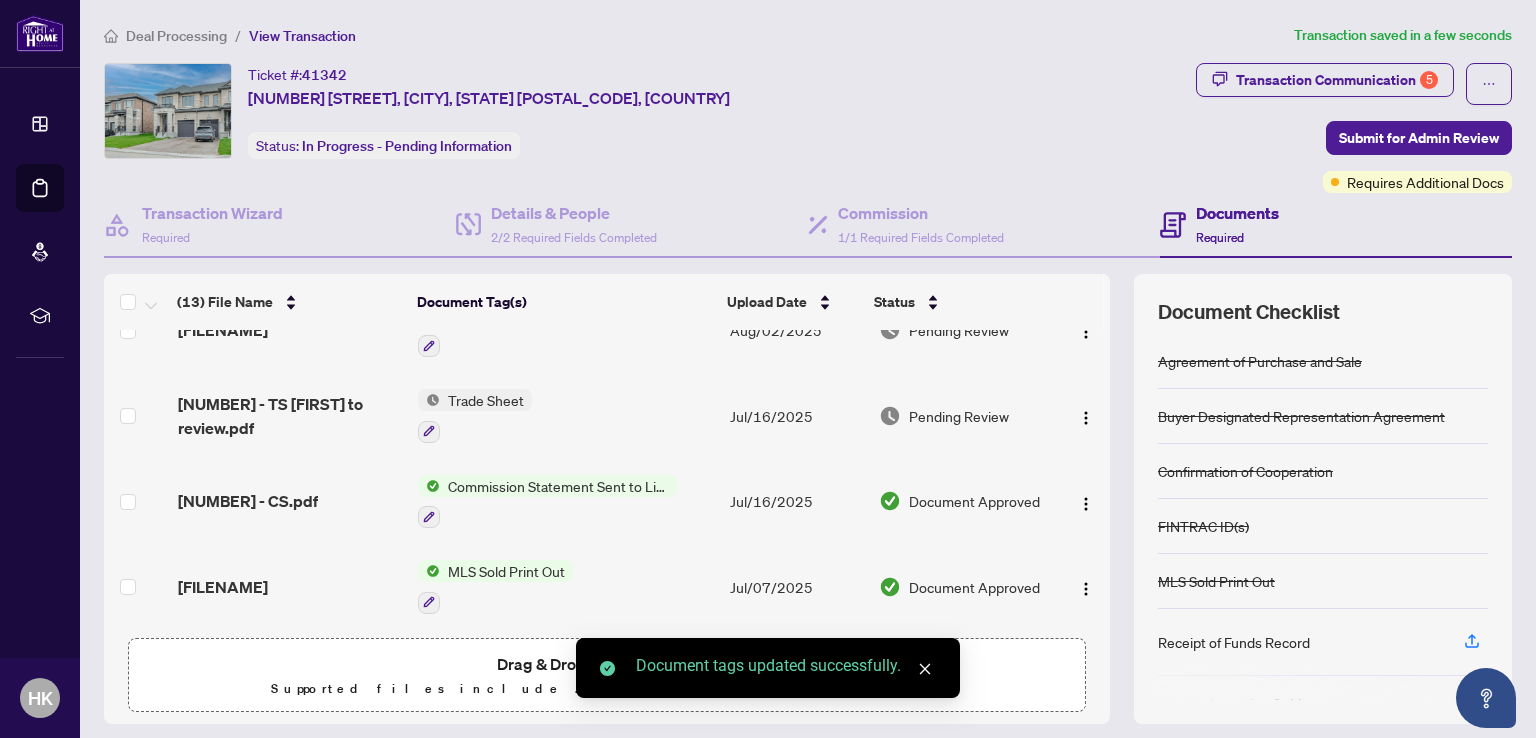 click 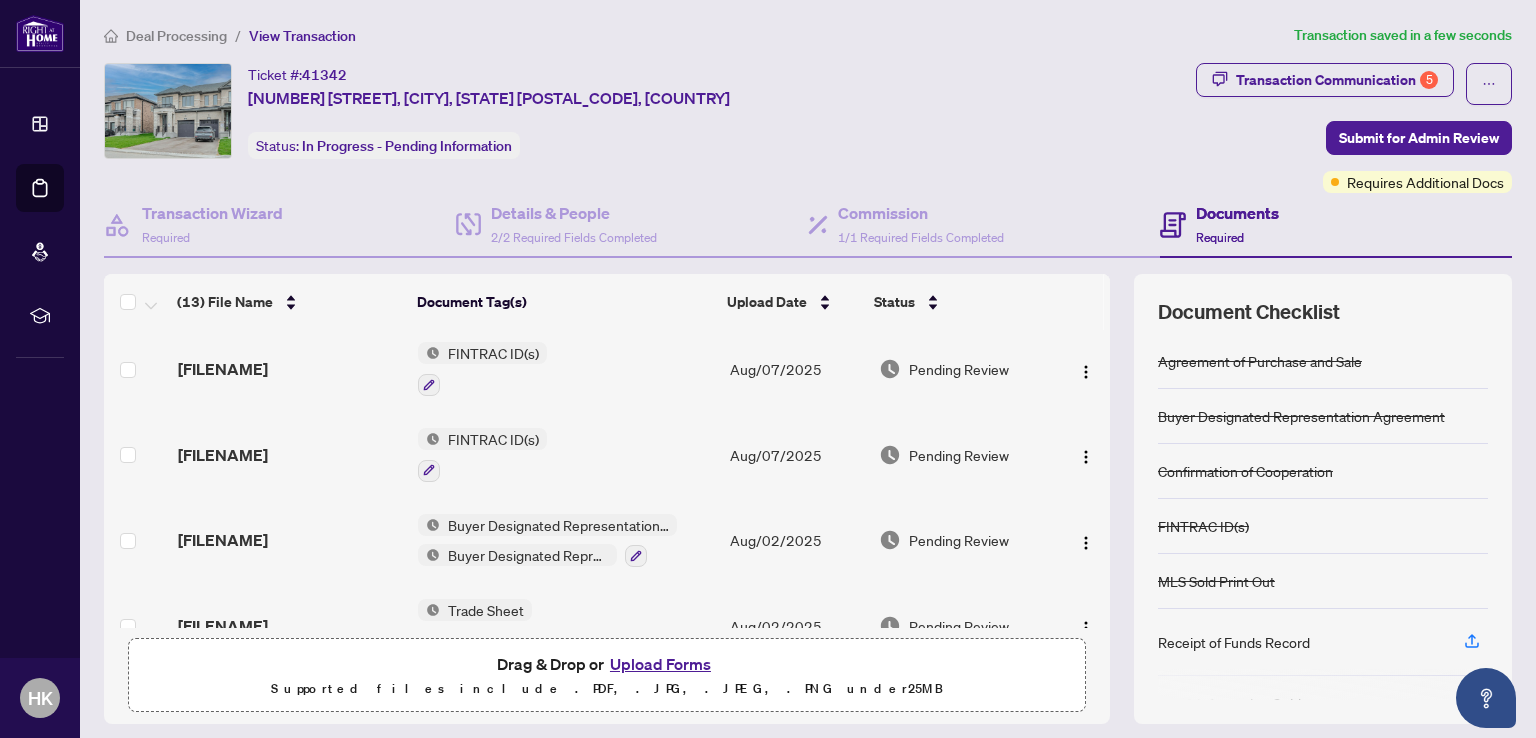 scroll, scrollTop: 0, scrollLeft: 0, axis: both 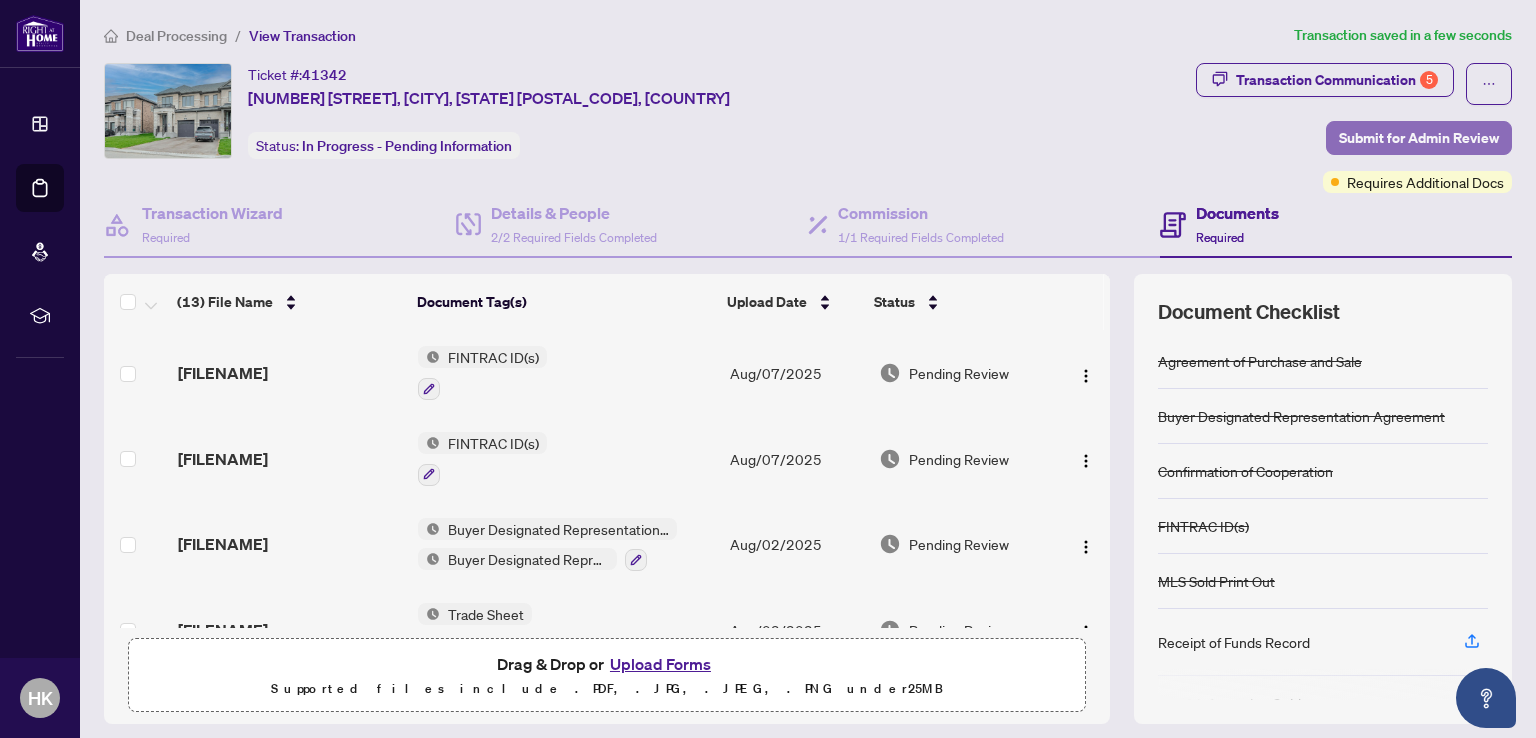 click on "Submit for Admin Review" at bounding box center [1419, 138] 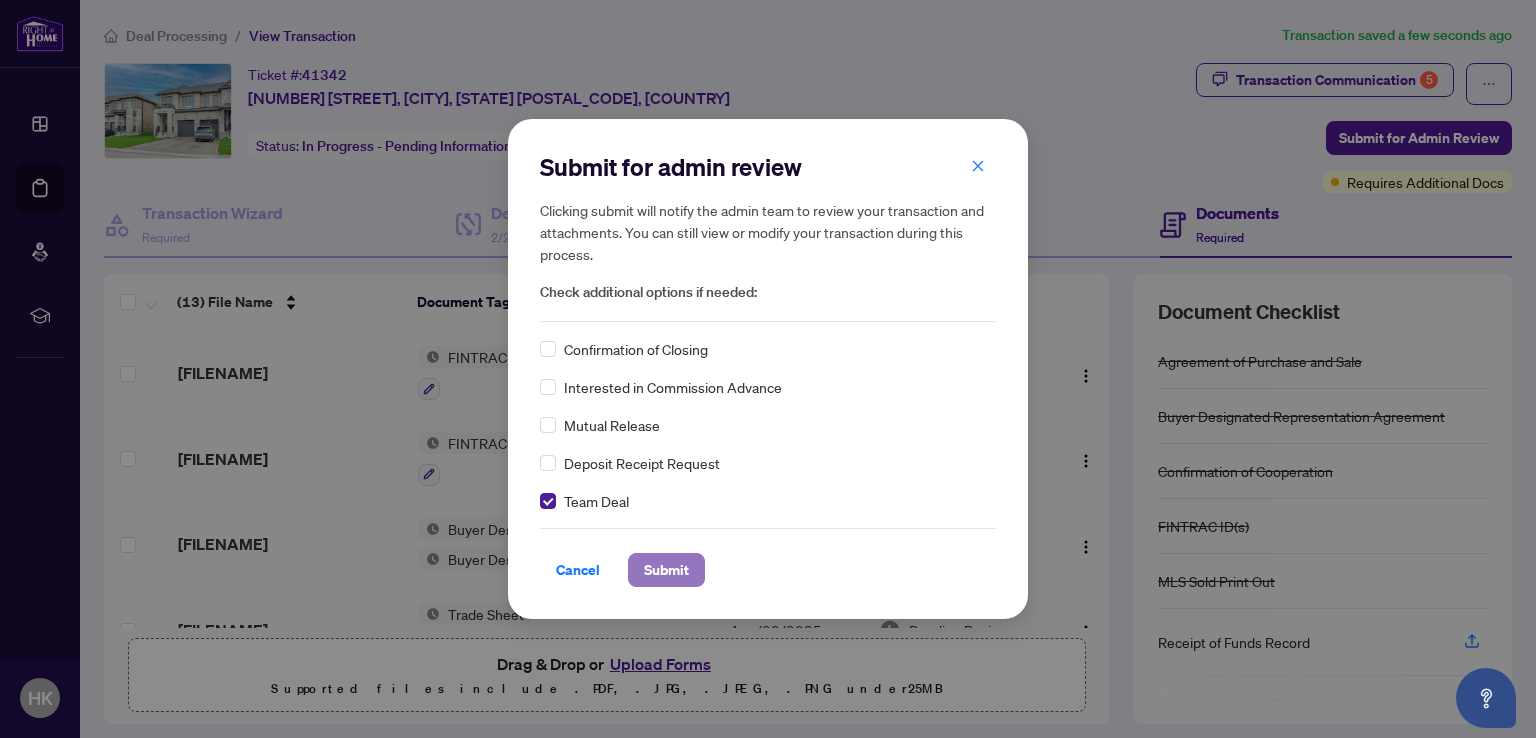 click on "Submit" at bounding box center (666, 570) 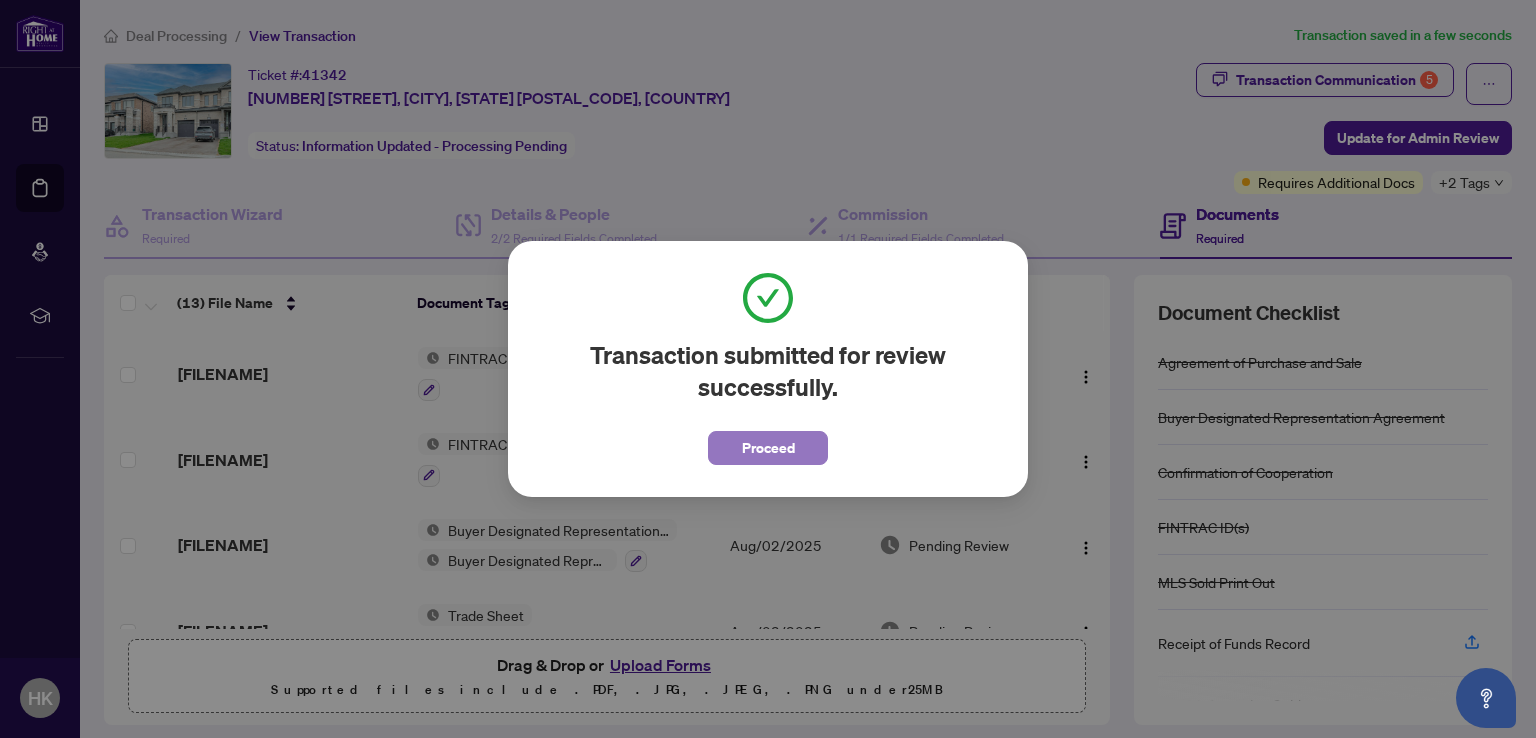 click on "Proceed" at bounding box center [768, 448] 